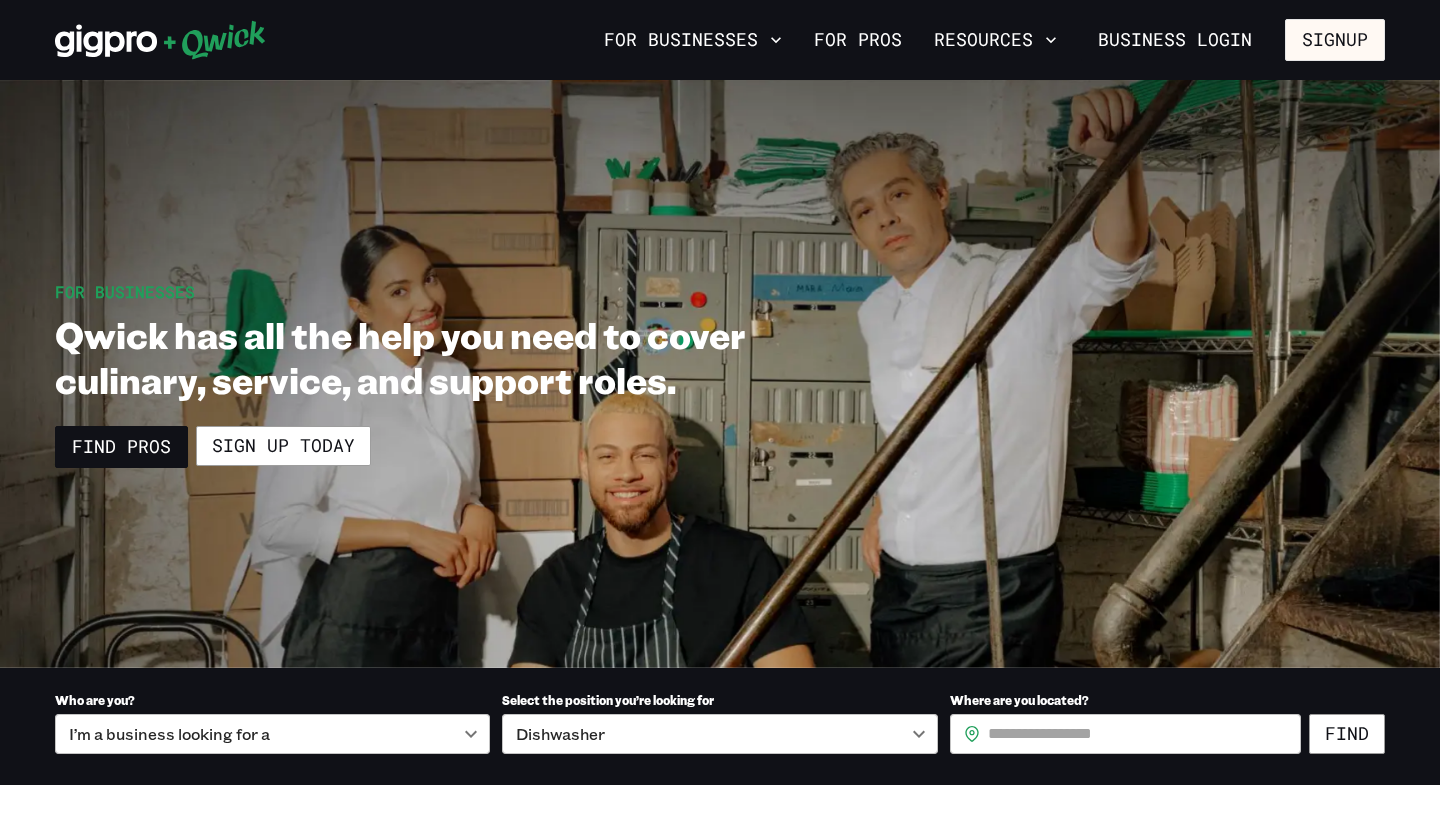 scroll, scrollTop: 0, scrollLeft: 0, axis: both 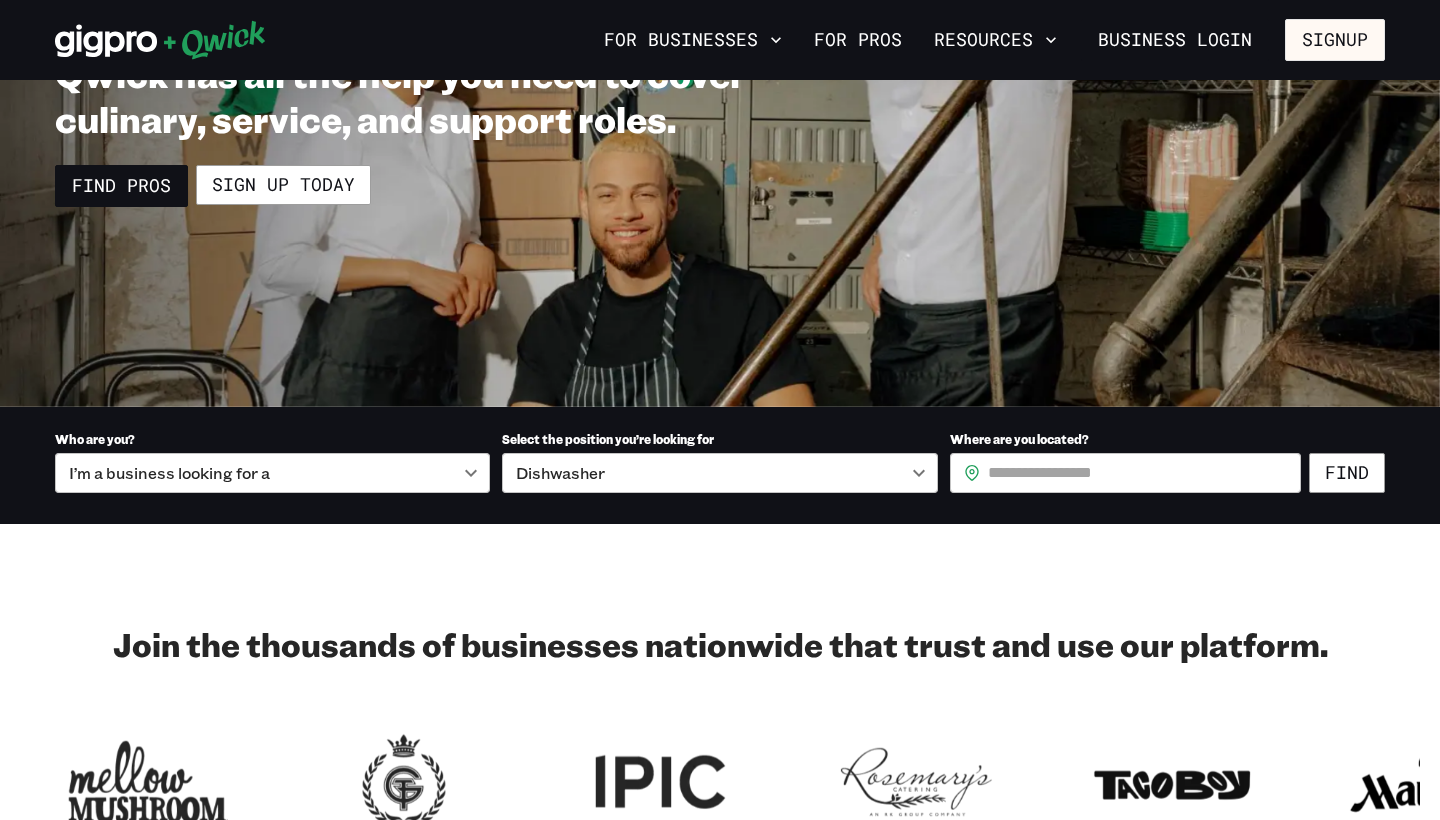 click on "**********" at bounding box center (720, 149) 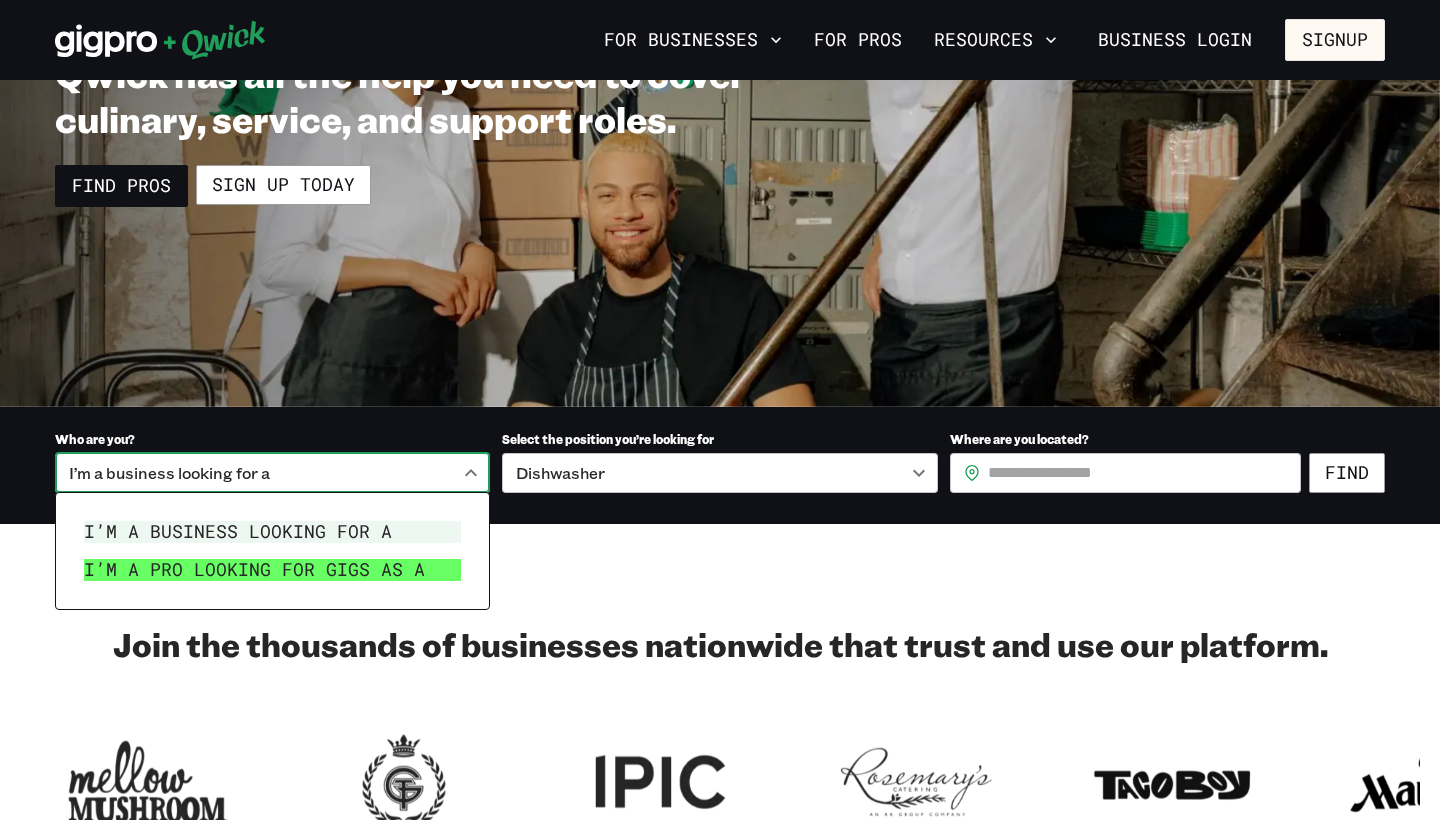 click on "I’m a pro looking for Gigs as a" at bounding box center (272, 570) 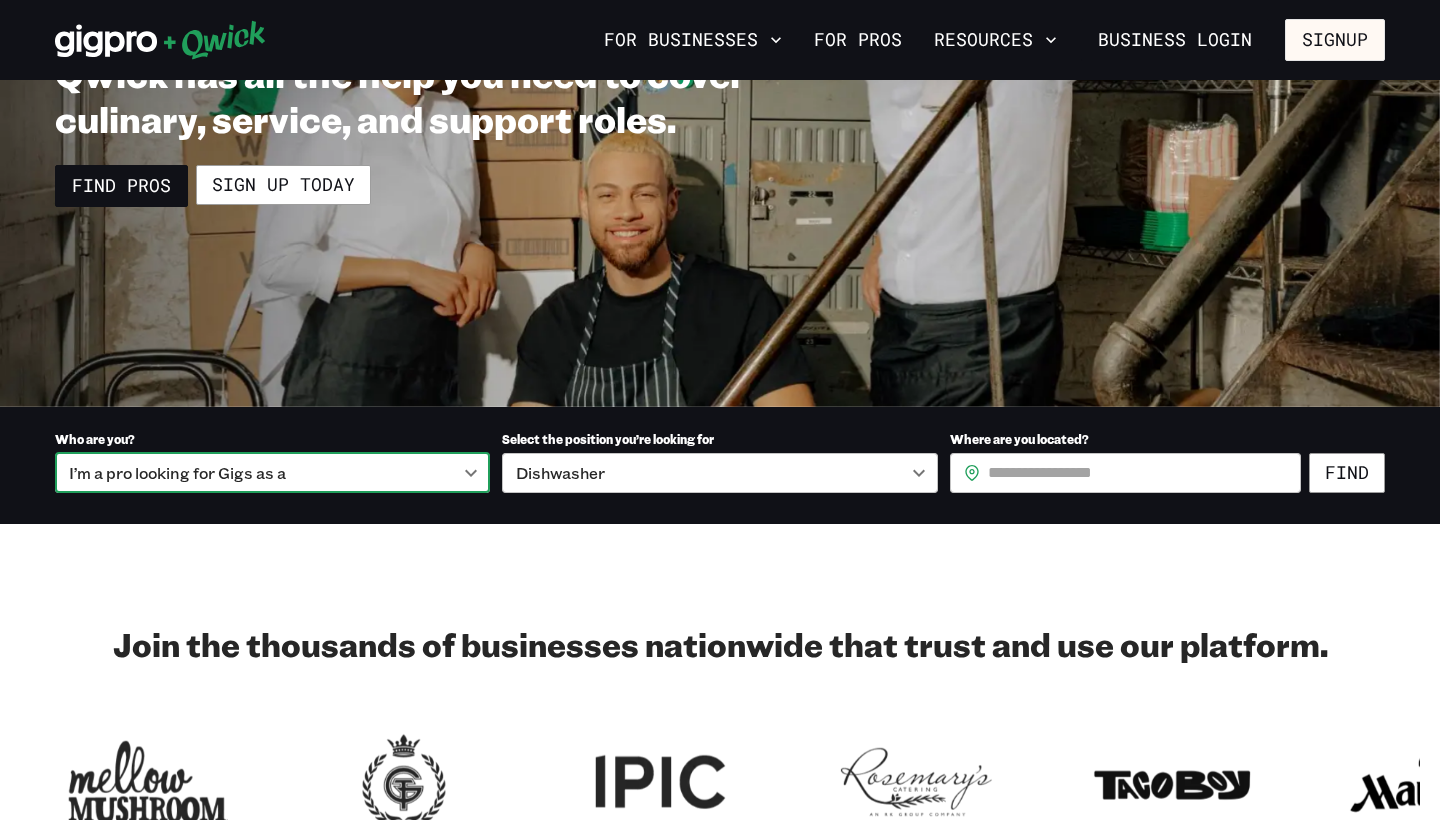 click on "**********" at bounding box center (720, 149) 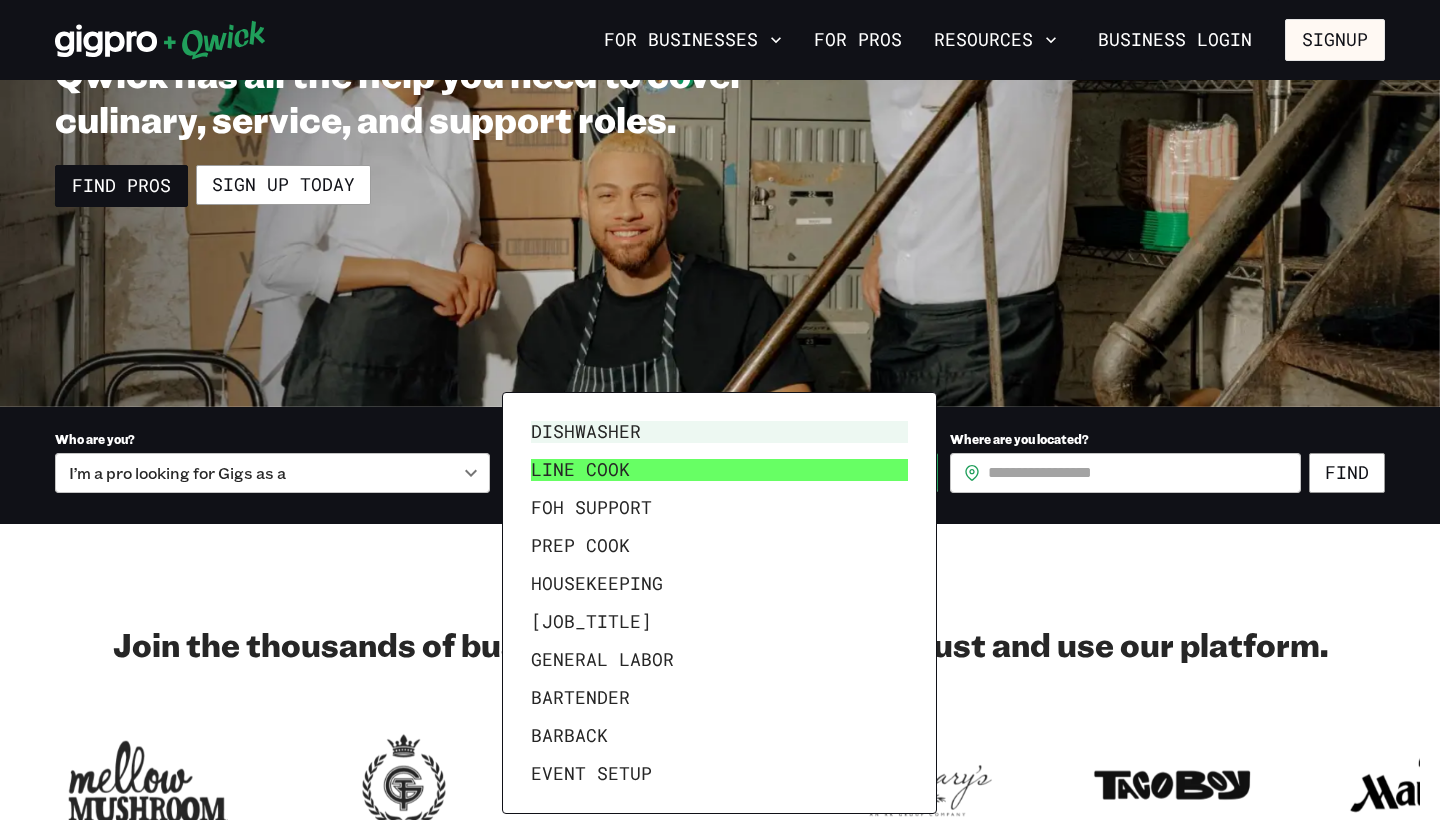 click on "Line Cook" at bounding box center [719, 470] 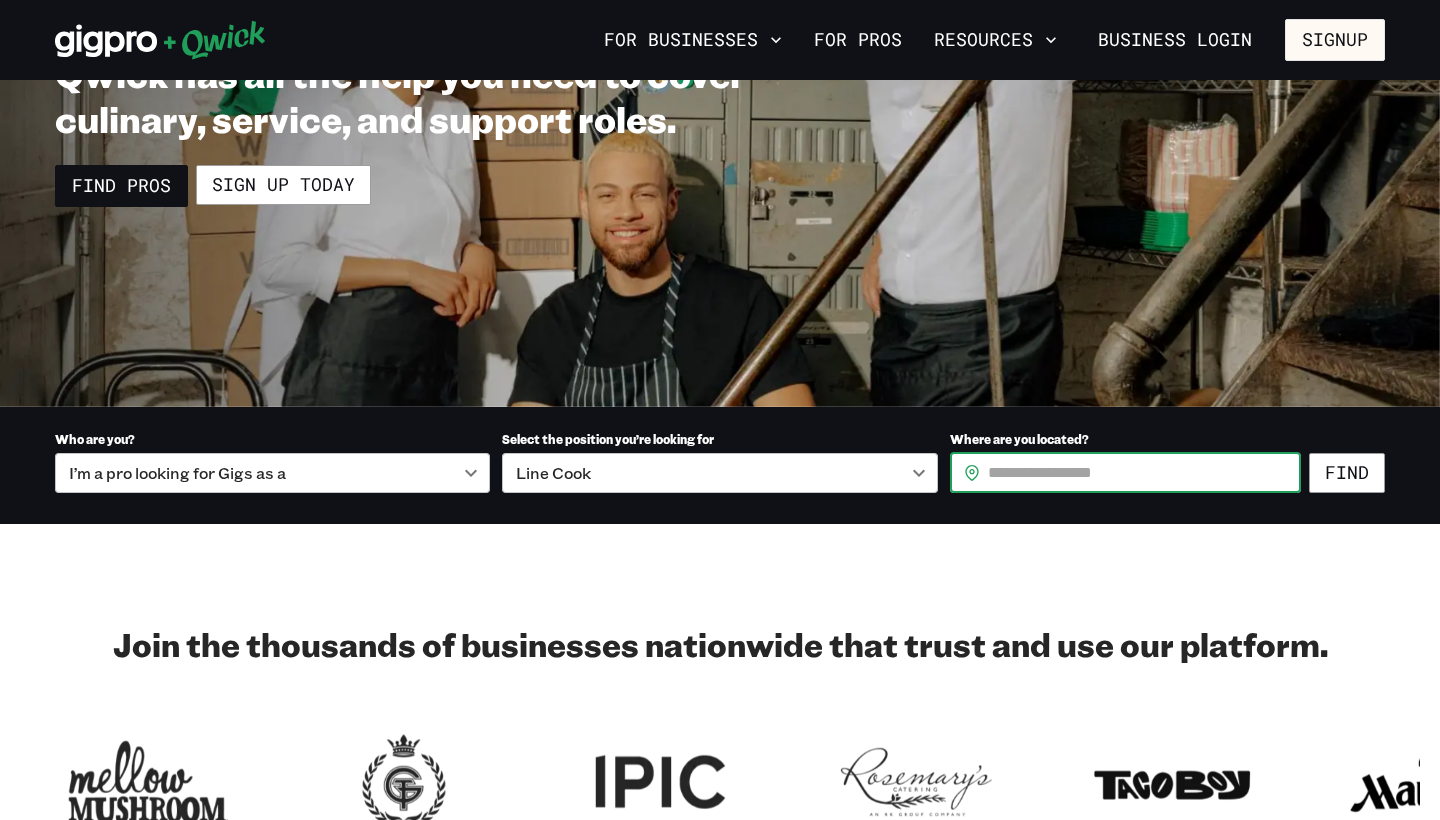 click on "Where are you located?" at bounding box center (1144, 473) 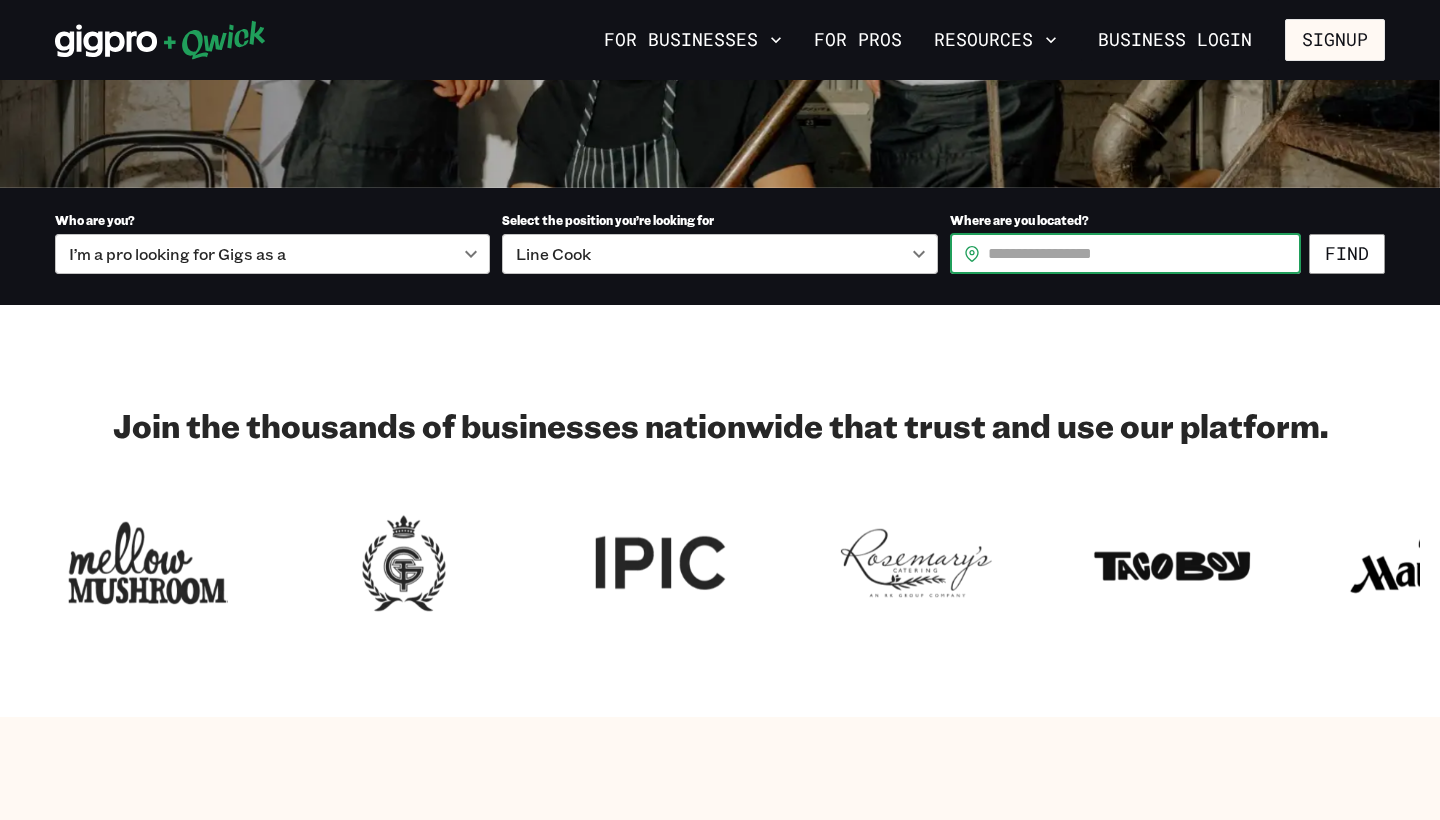 scroll, scrollTop: 403, scrollLeft: 0, axis: vertical 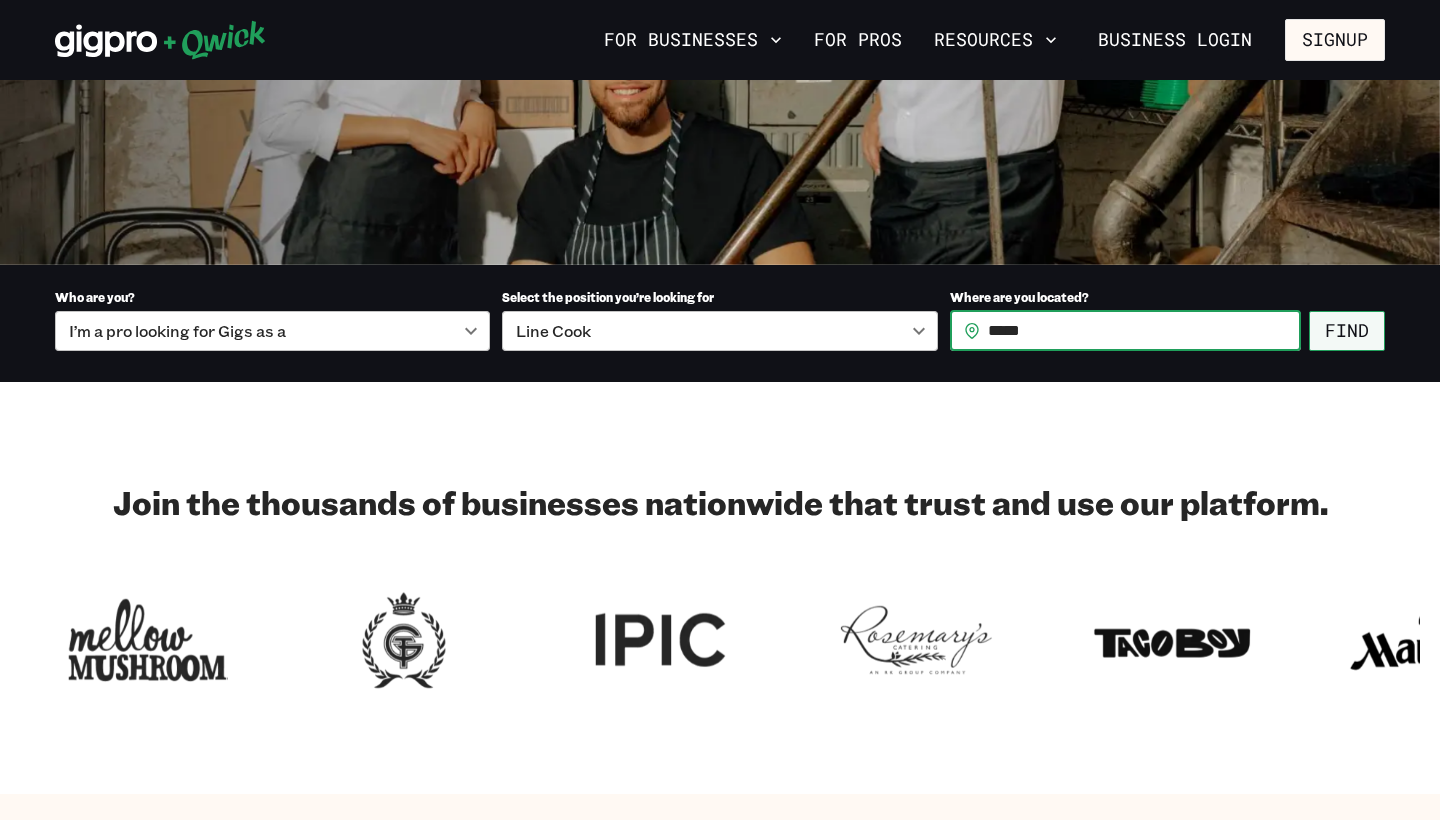 type on "*****" 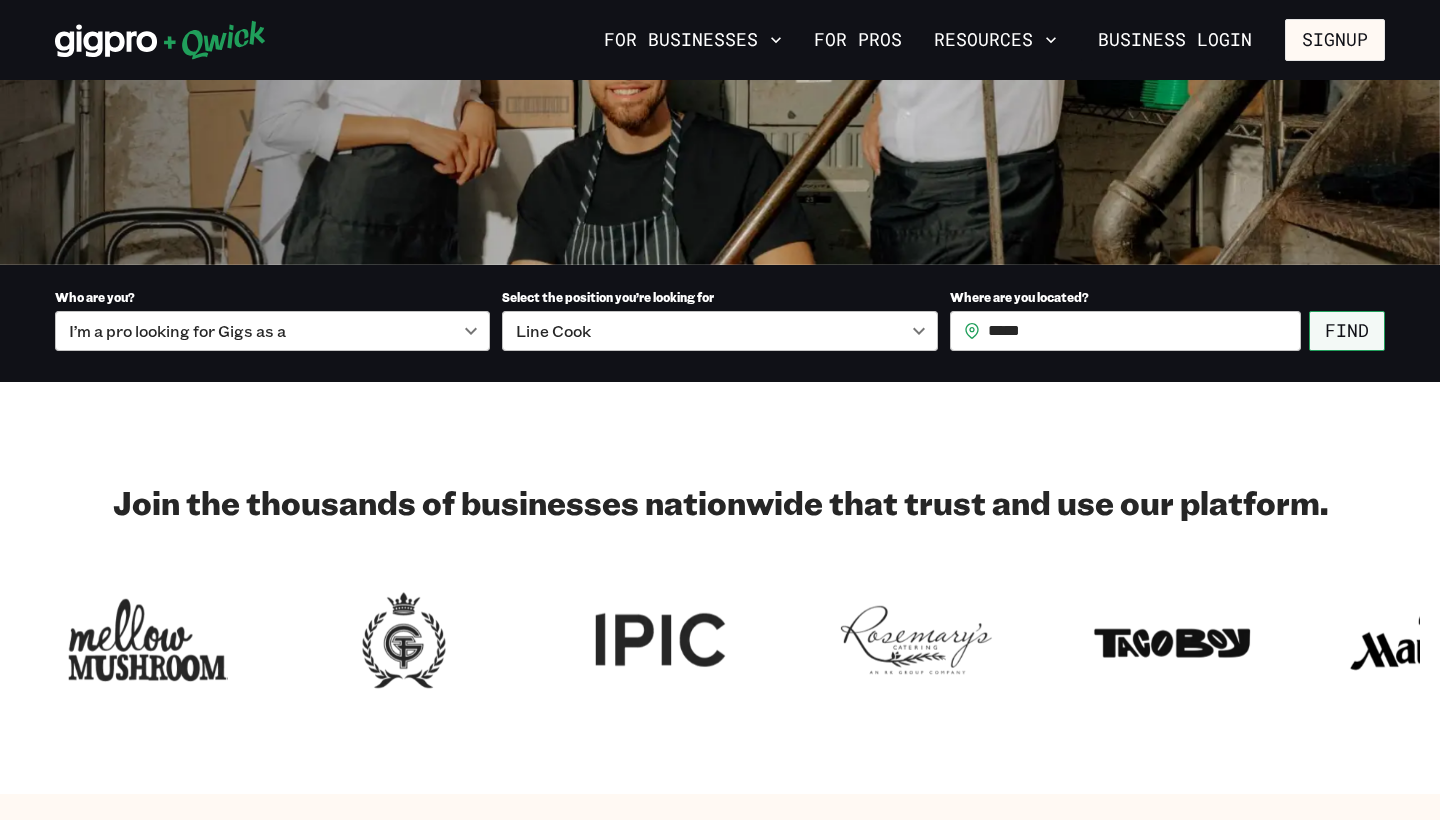 click on "Find" at bounding box center (1347, 331) 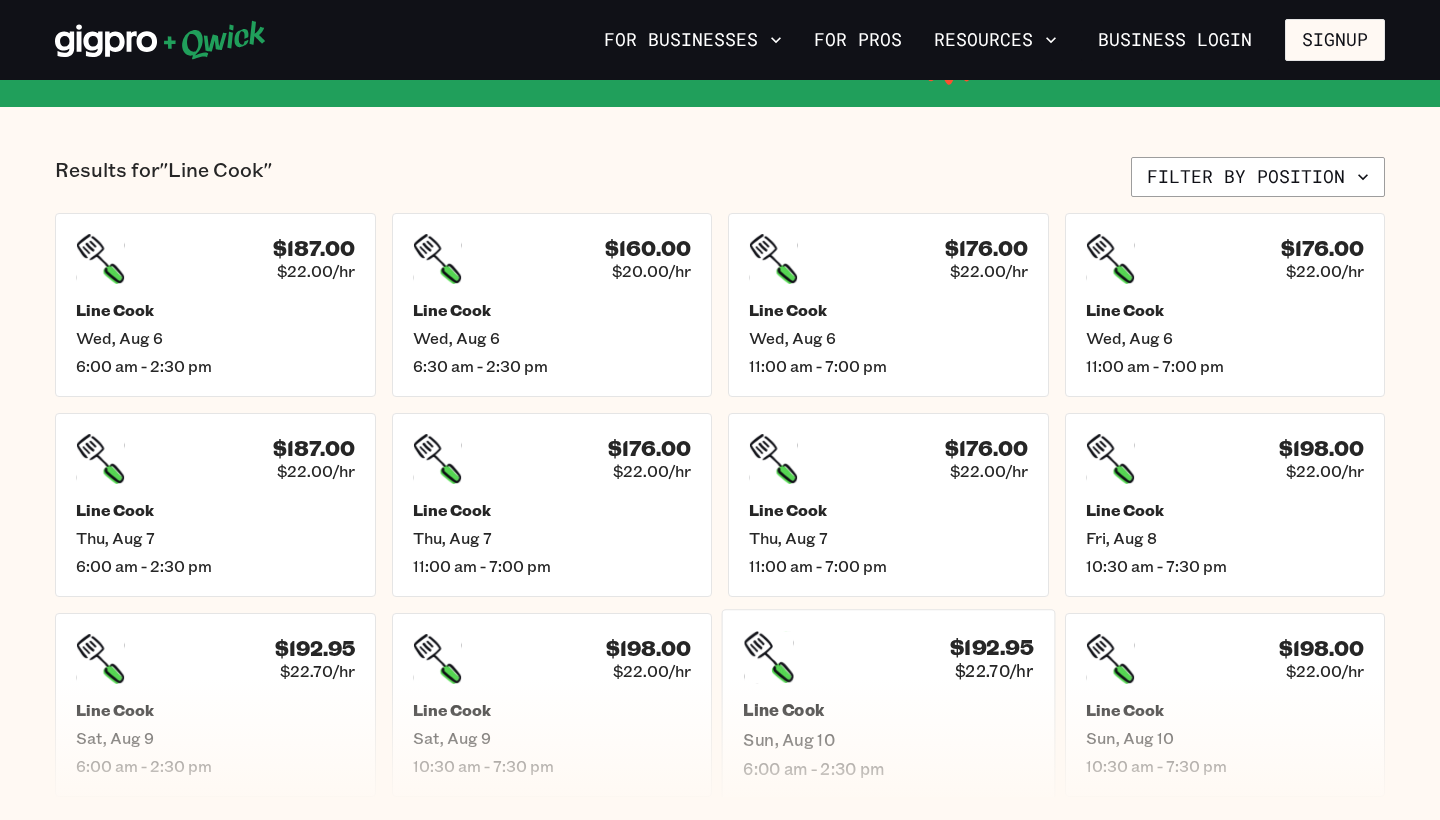 scroll, scrollTop: 389, scrollLeft: 0, axis: vertical 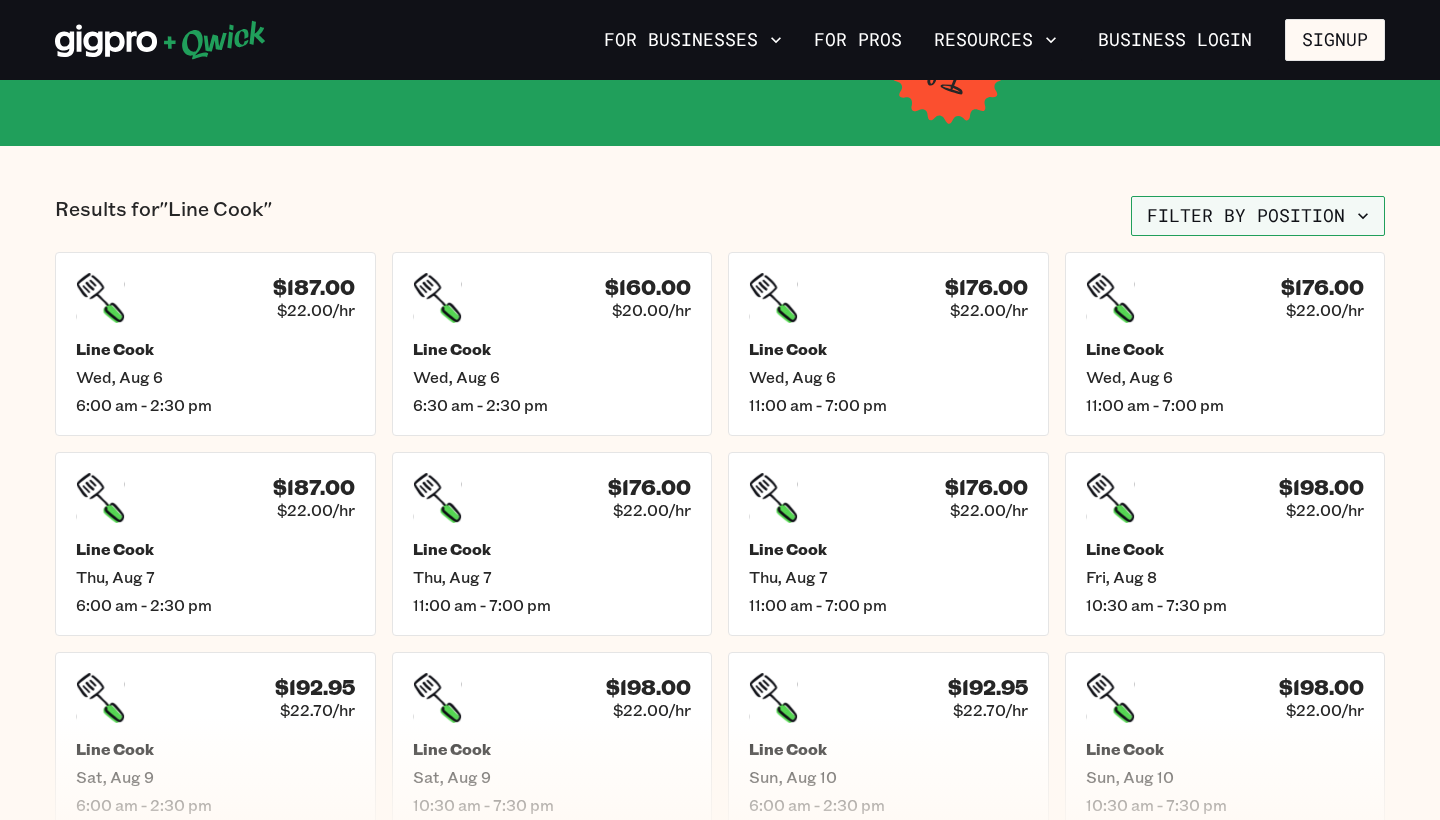 click on "Filter by position" at bounding box center [1258, 216] 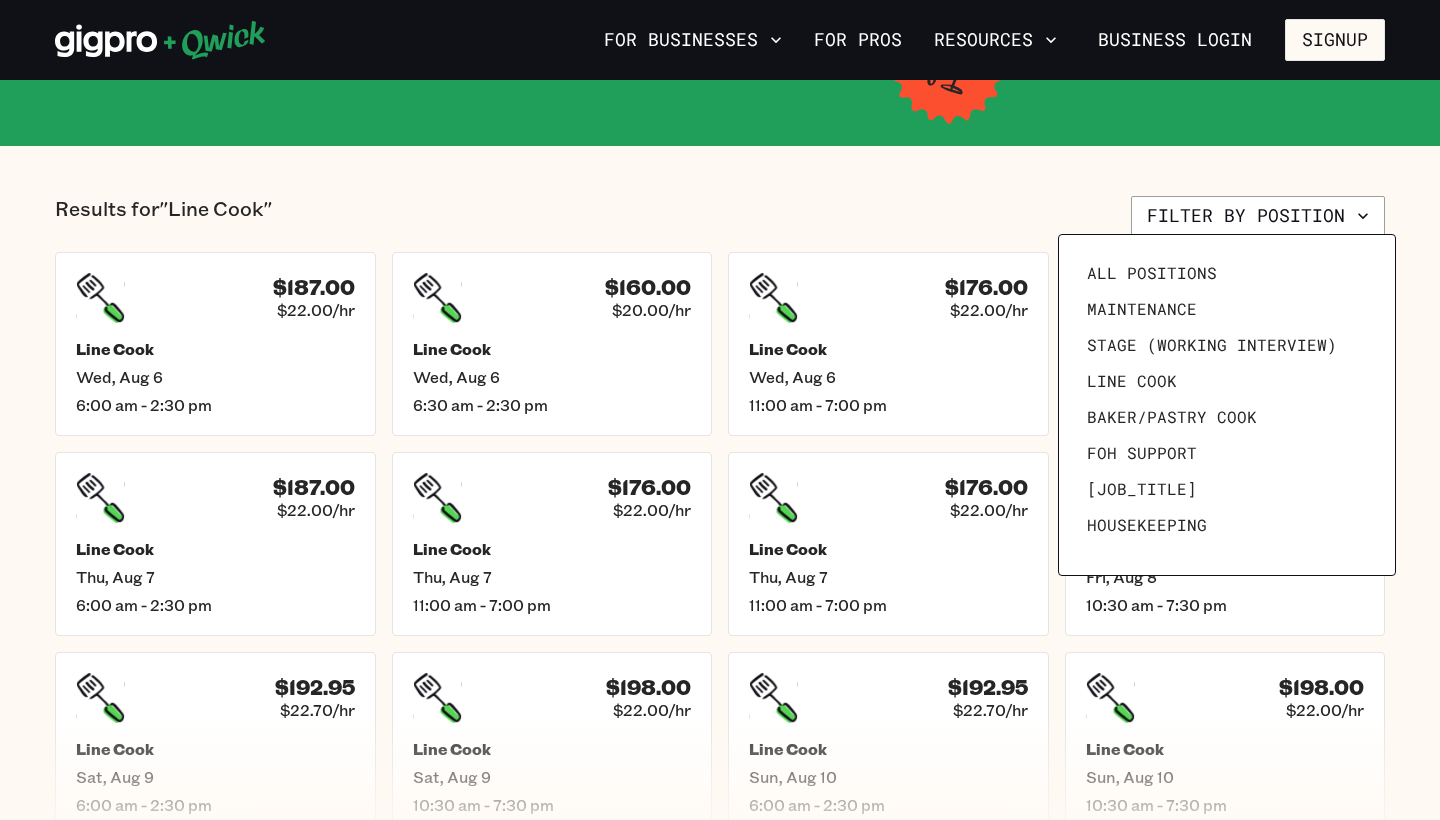 click at bounding box center (720, 410) 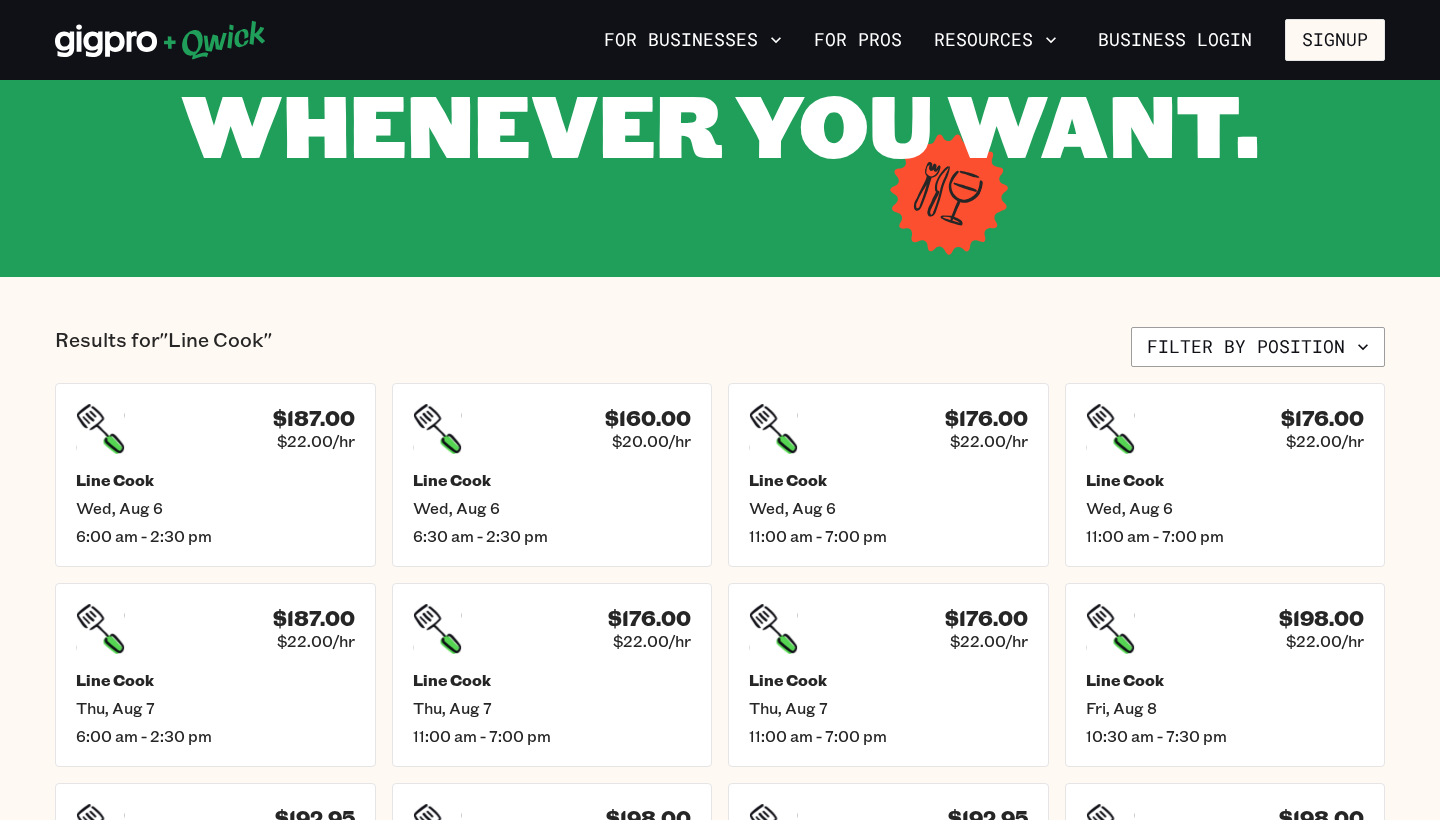 scroll, scrollTop: 199, scrollLeft: 0, axis: vertical 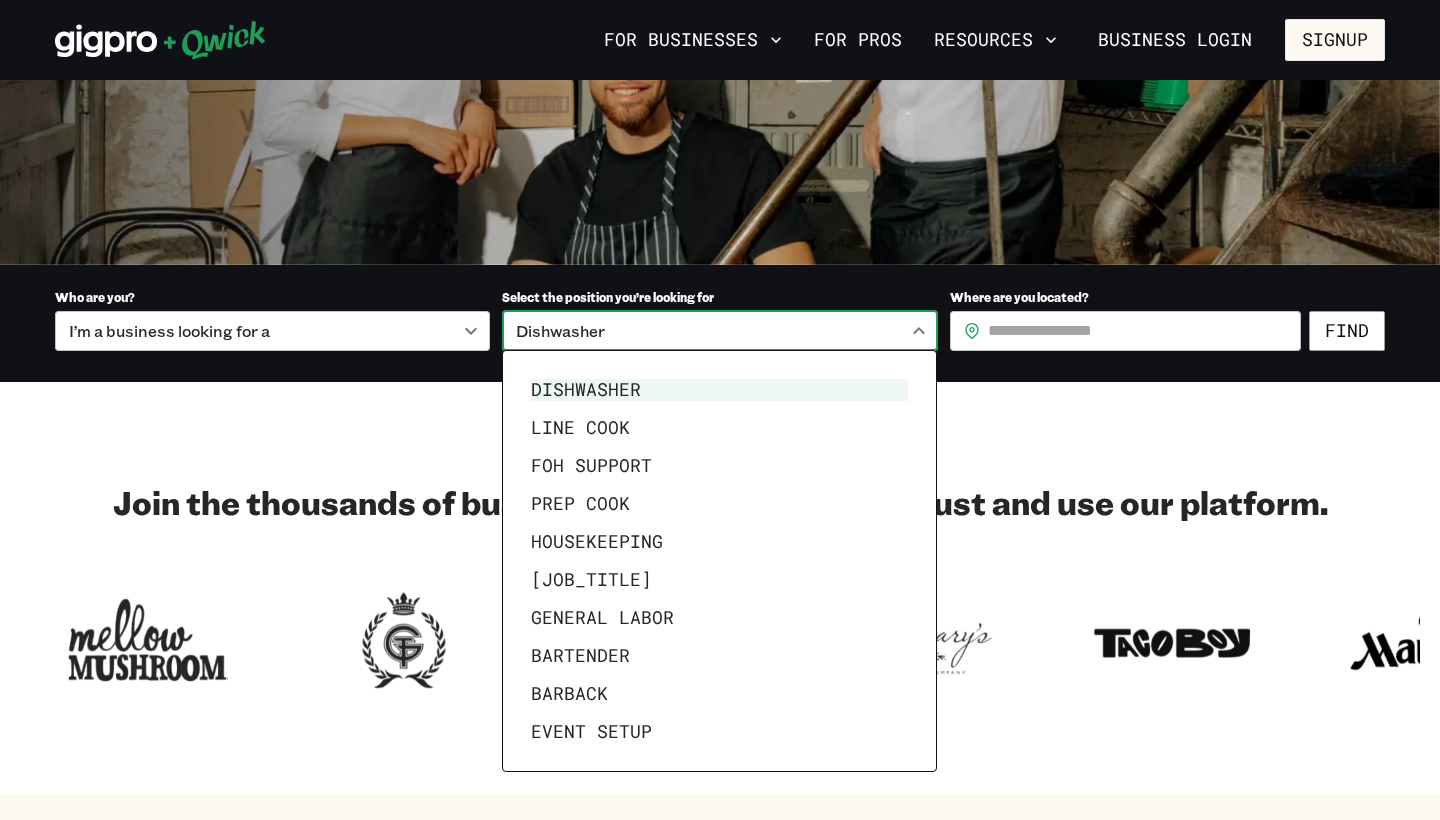 click on "**********" at bounding box center [720, 7] 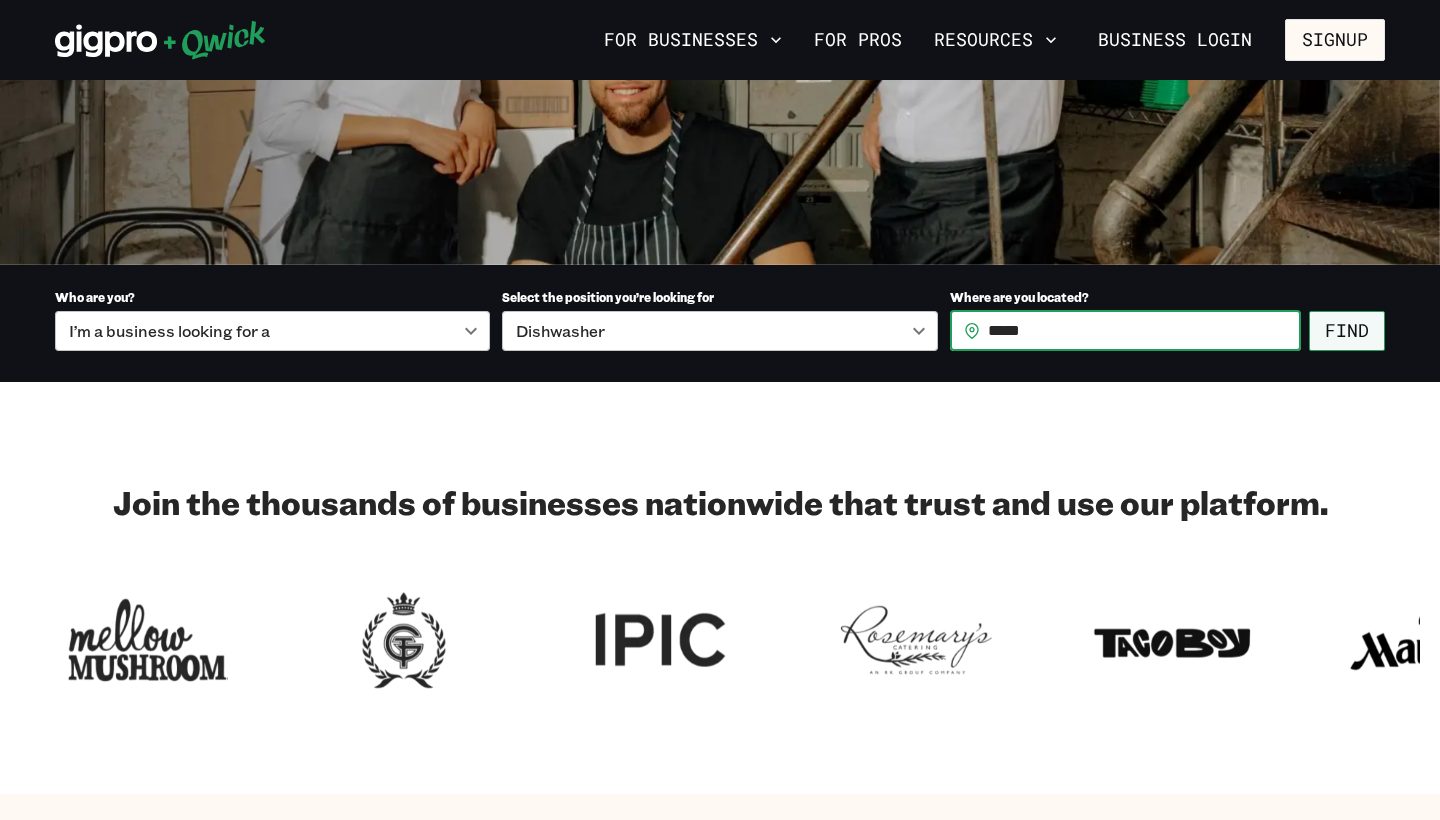 type on "*****" 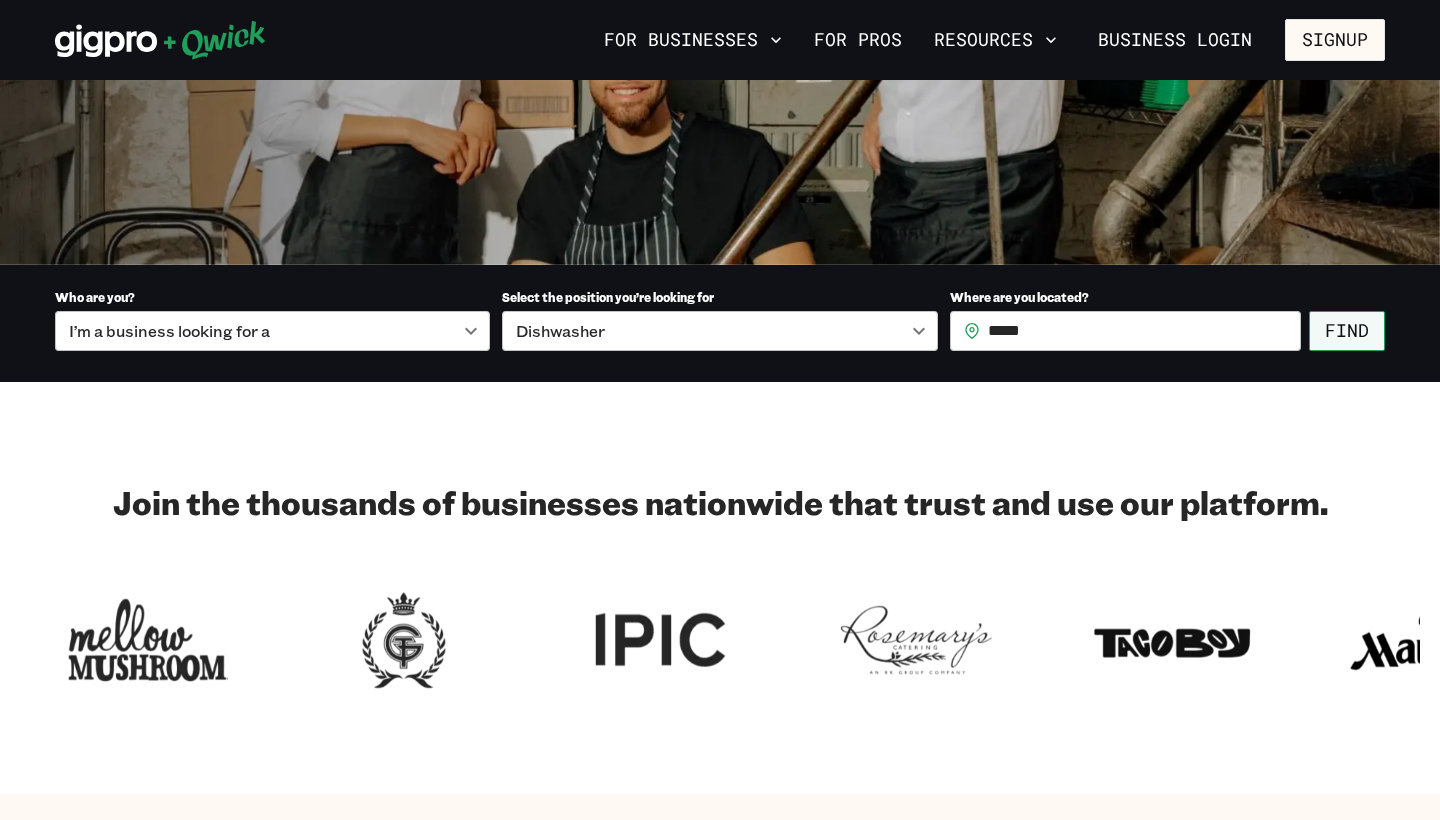 click on "Find" at bounding box center (1347, 331) 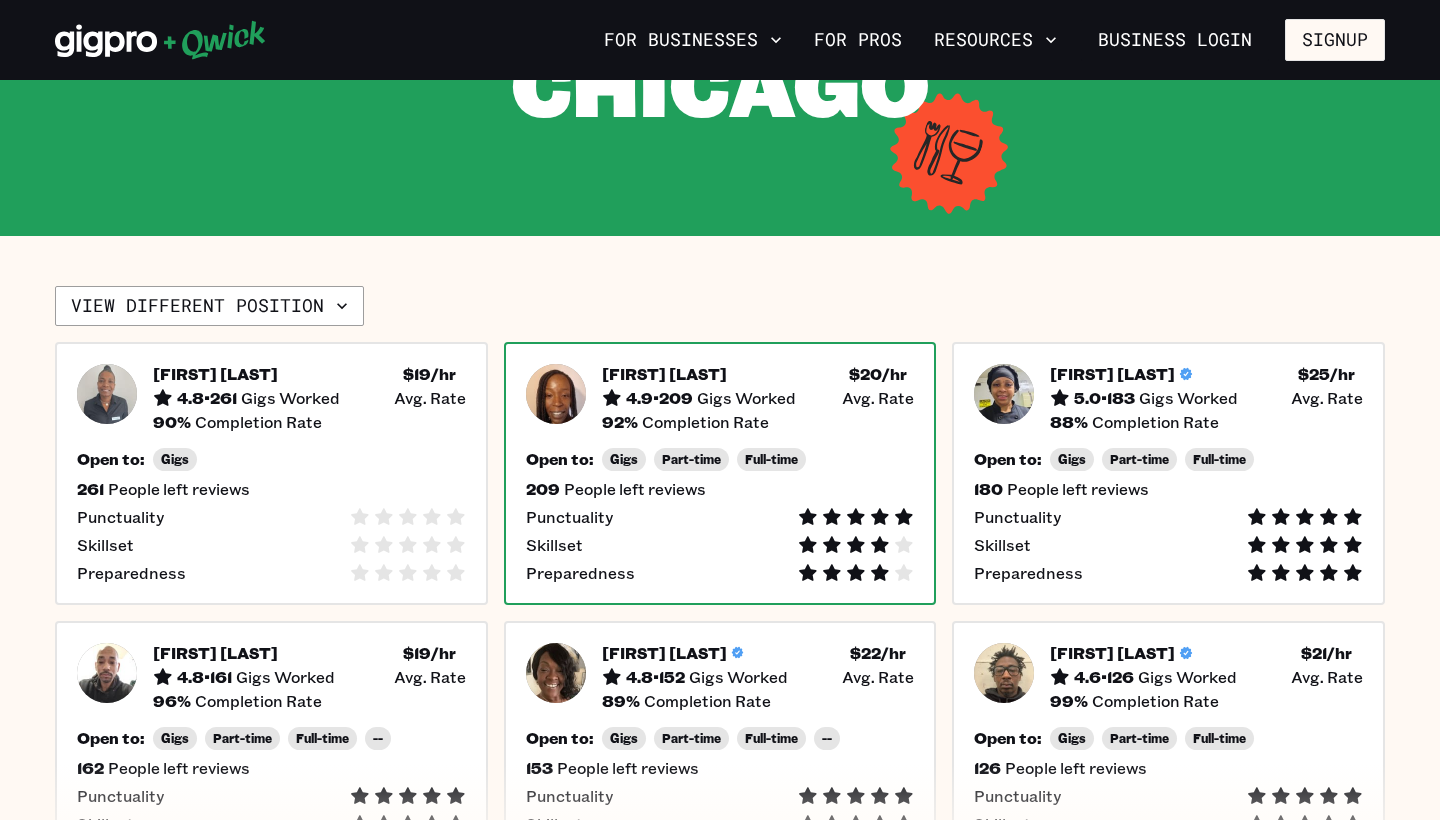 scroll, scrollTop: 325, scrollLeft: 0, axis: vertical 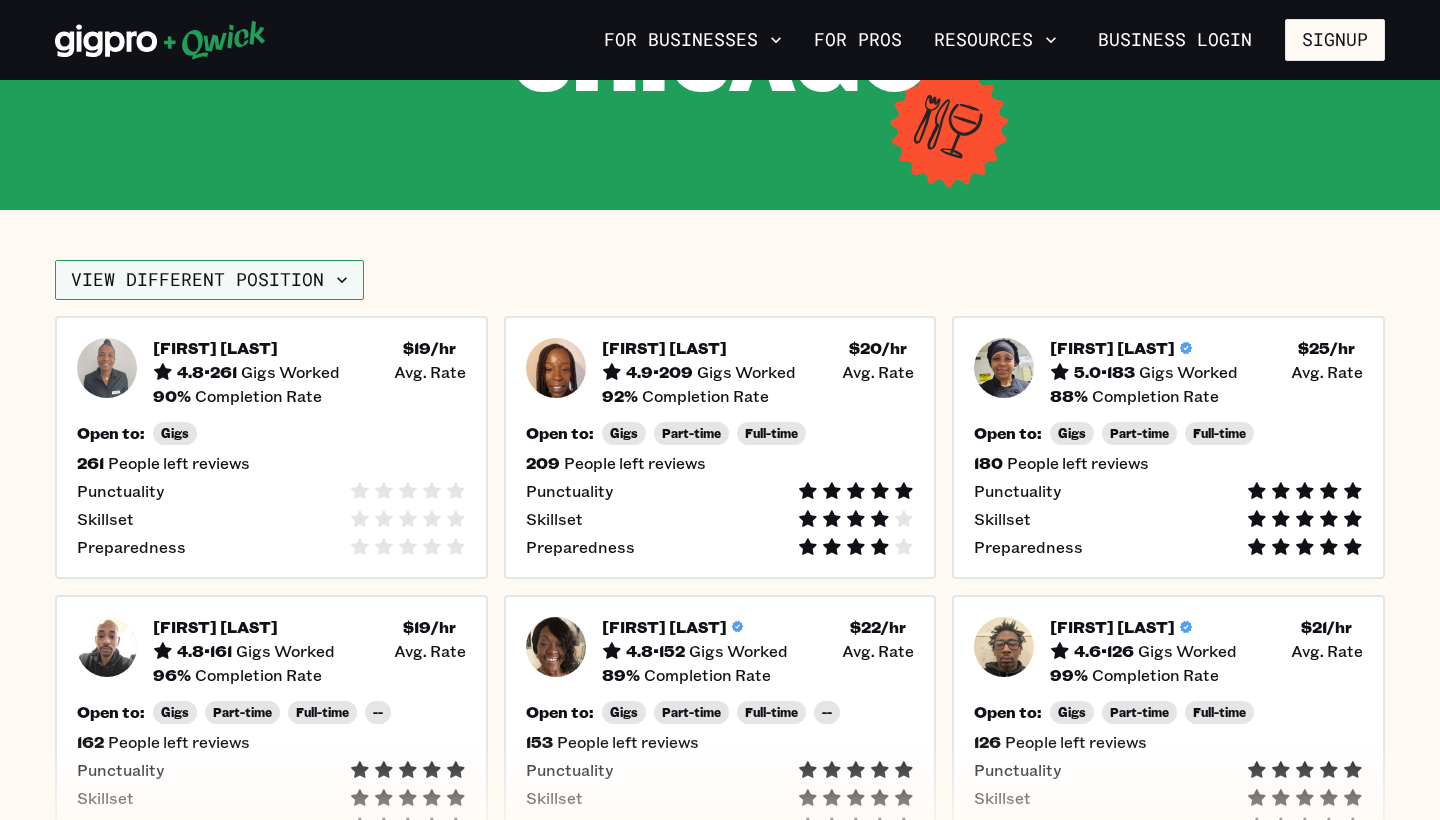 click 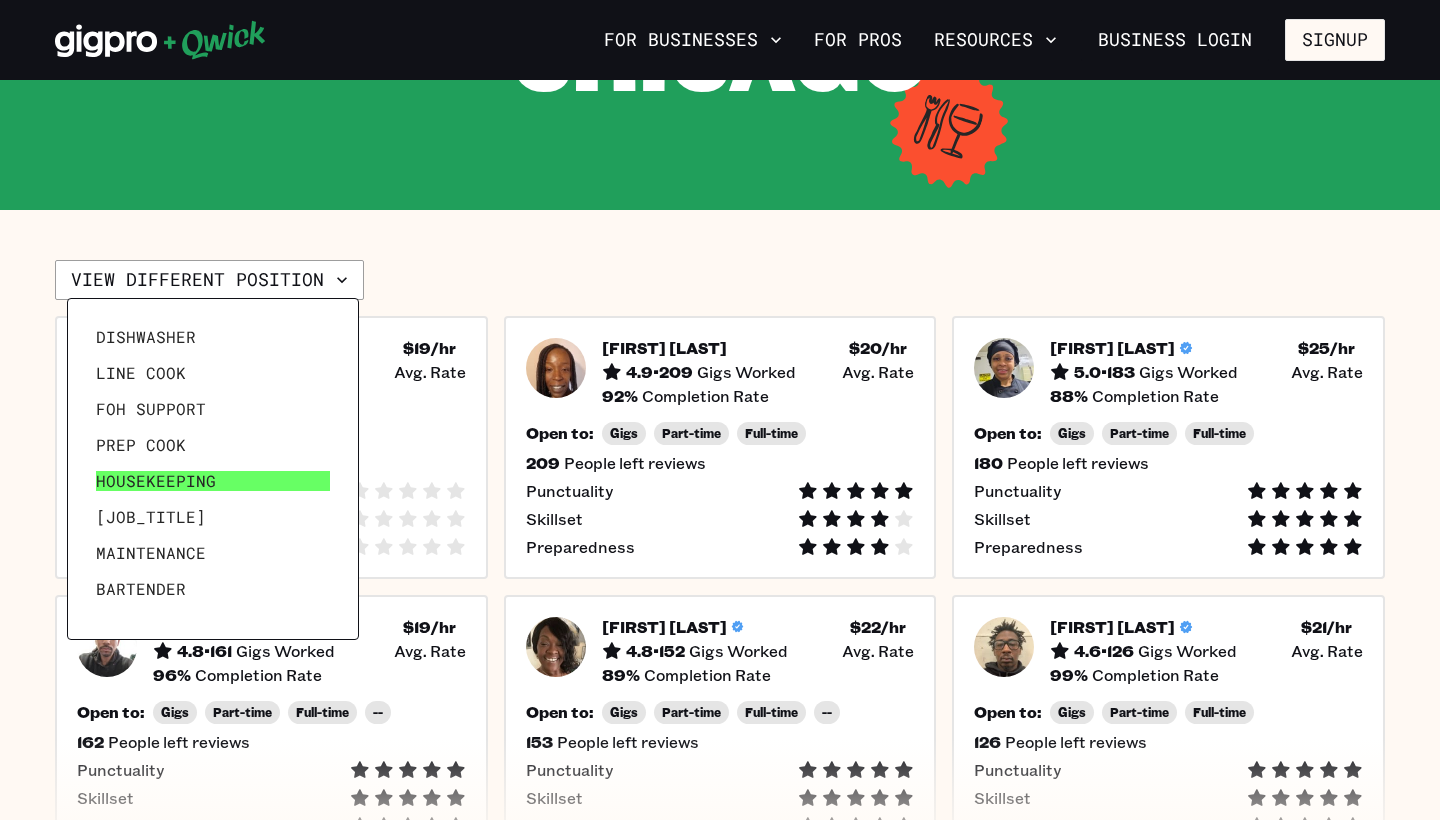click on "Housekeeping" at bounding box center (213, 481) 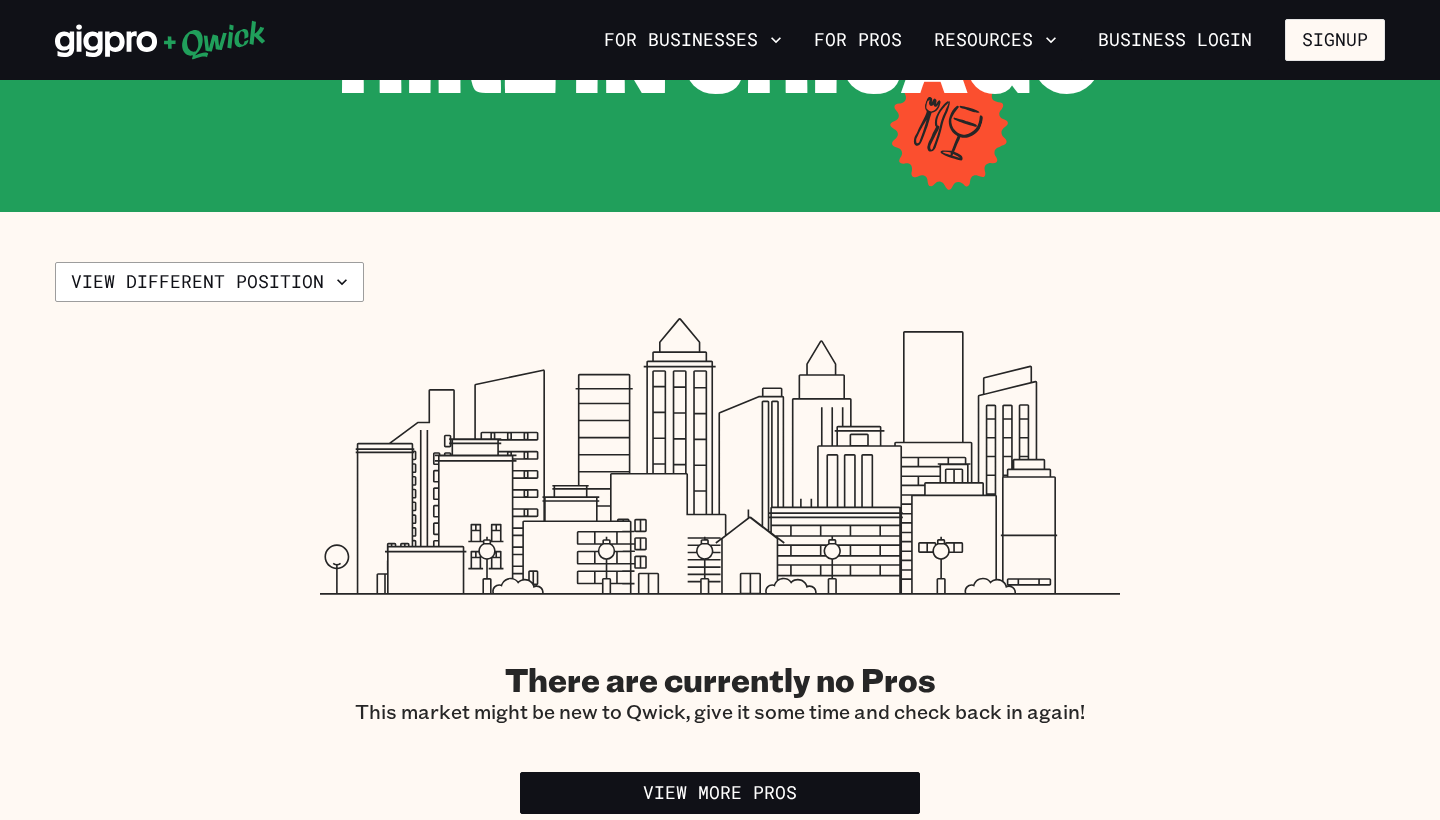 scroll, scrollTop: 383, scrollLeft: 0, axis: vertical 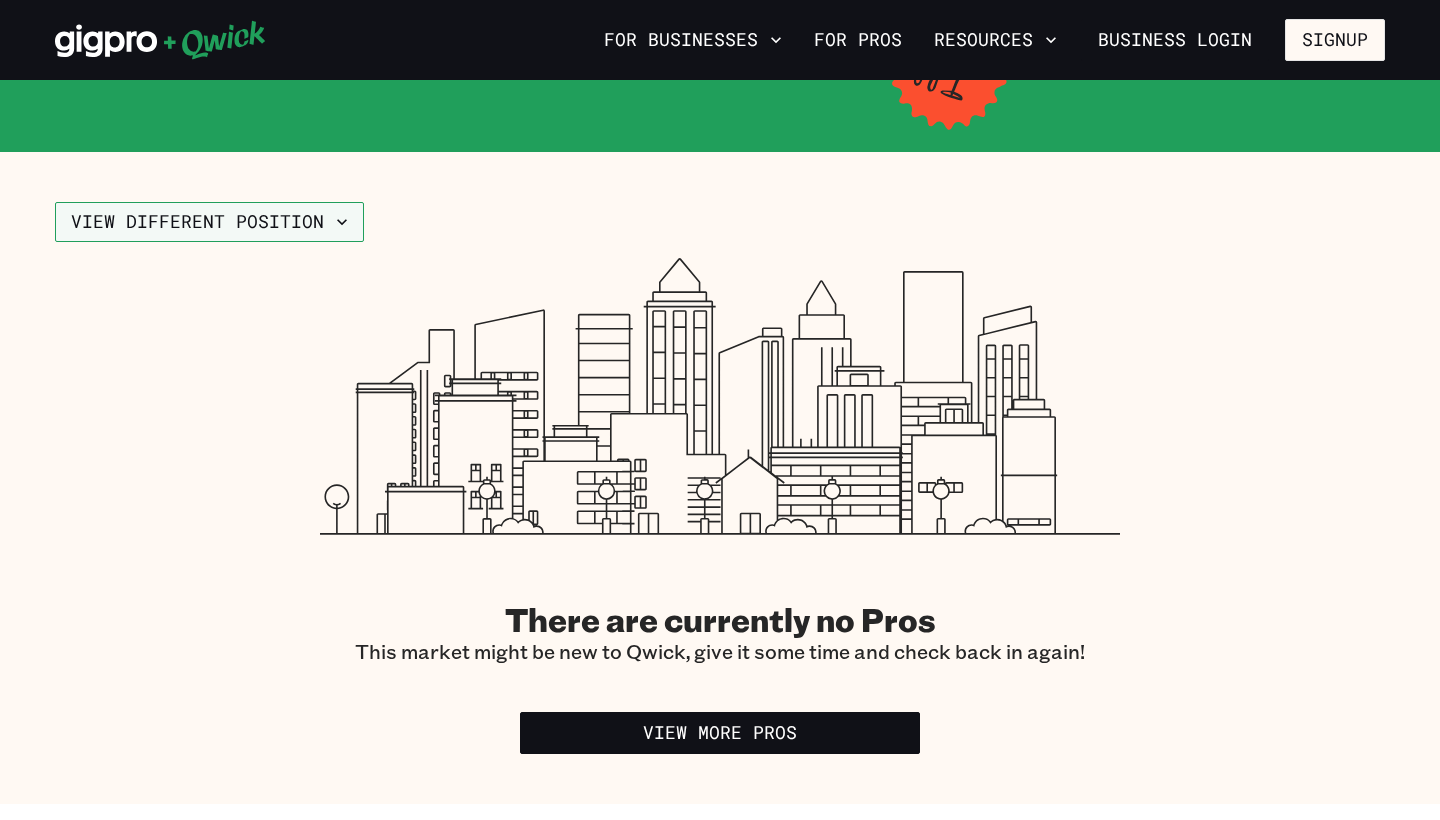 click on "View different position" at bounding box center (209, 222) 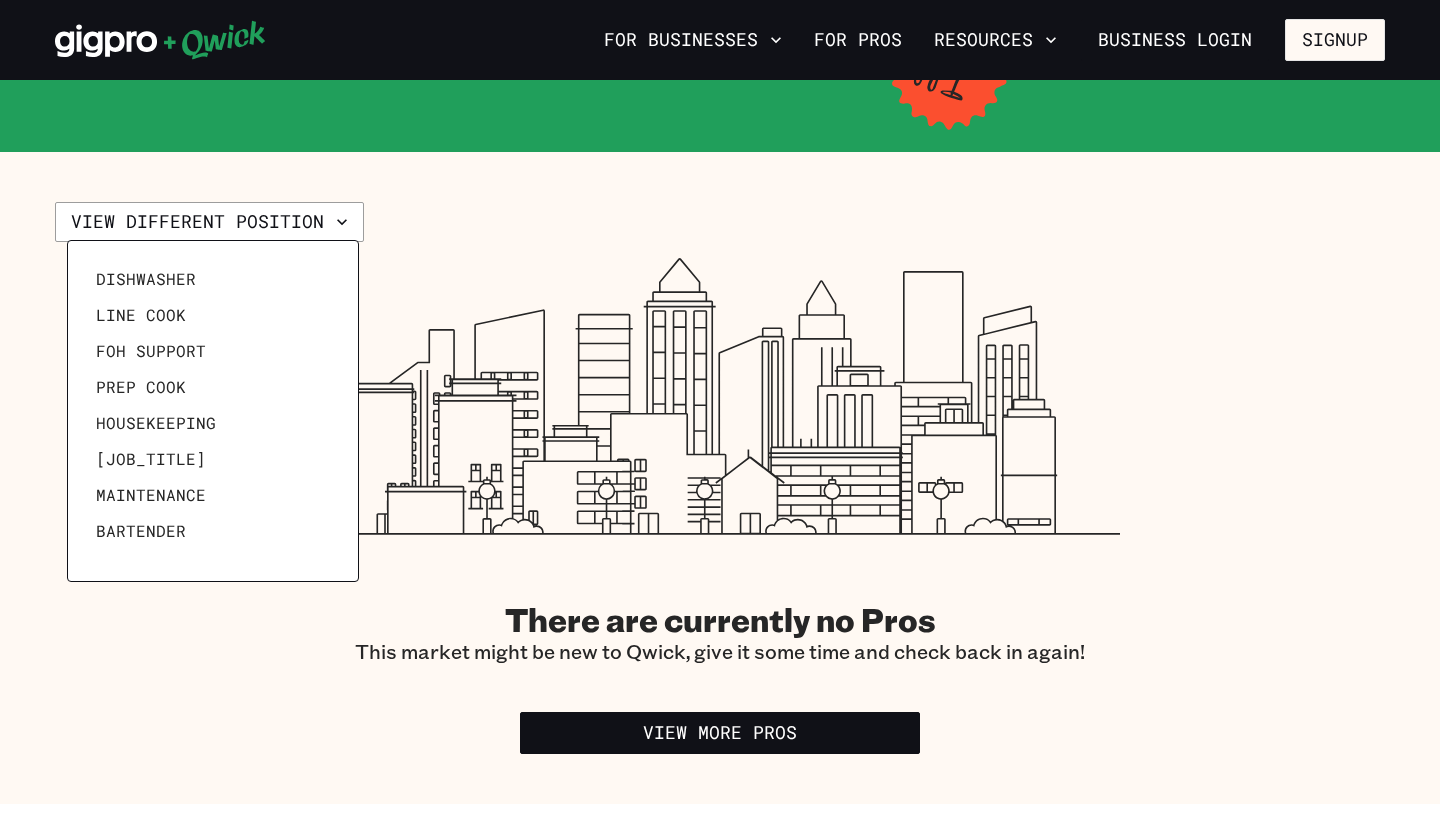 click at bounding box center [720, 410] 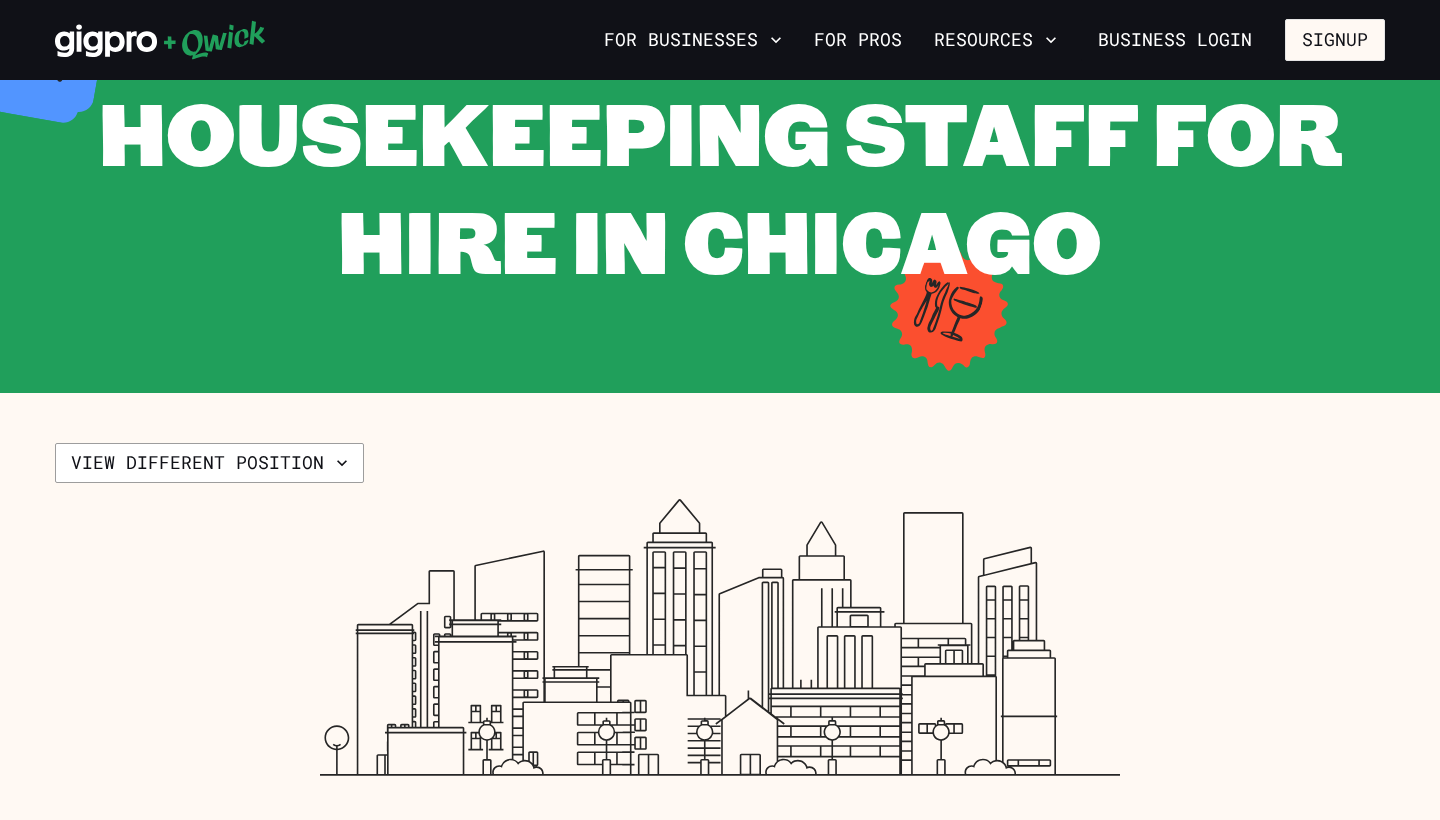 scroll, scrollTop: 107, scrollLeft: 0, axis: vertical 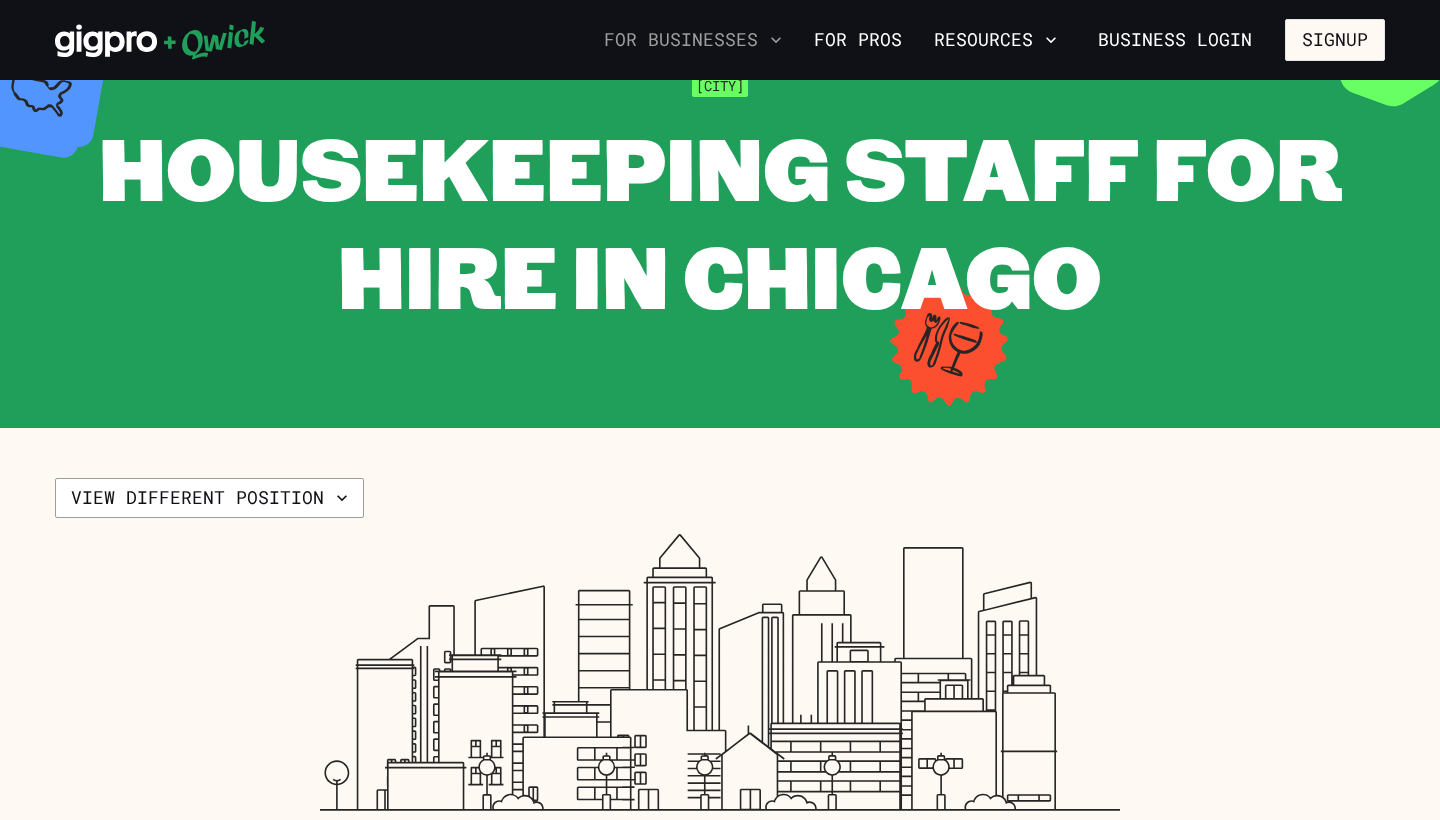 click on "For Businesses" at bounding box center (693, 40) 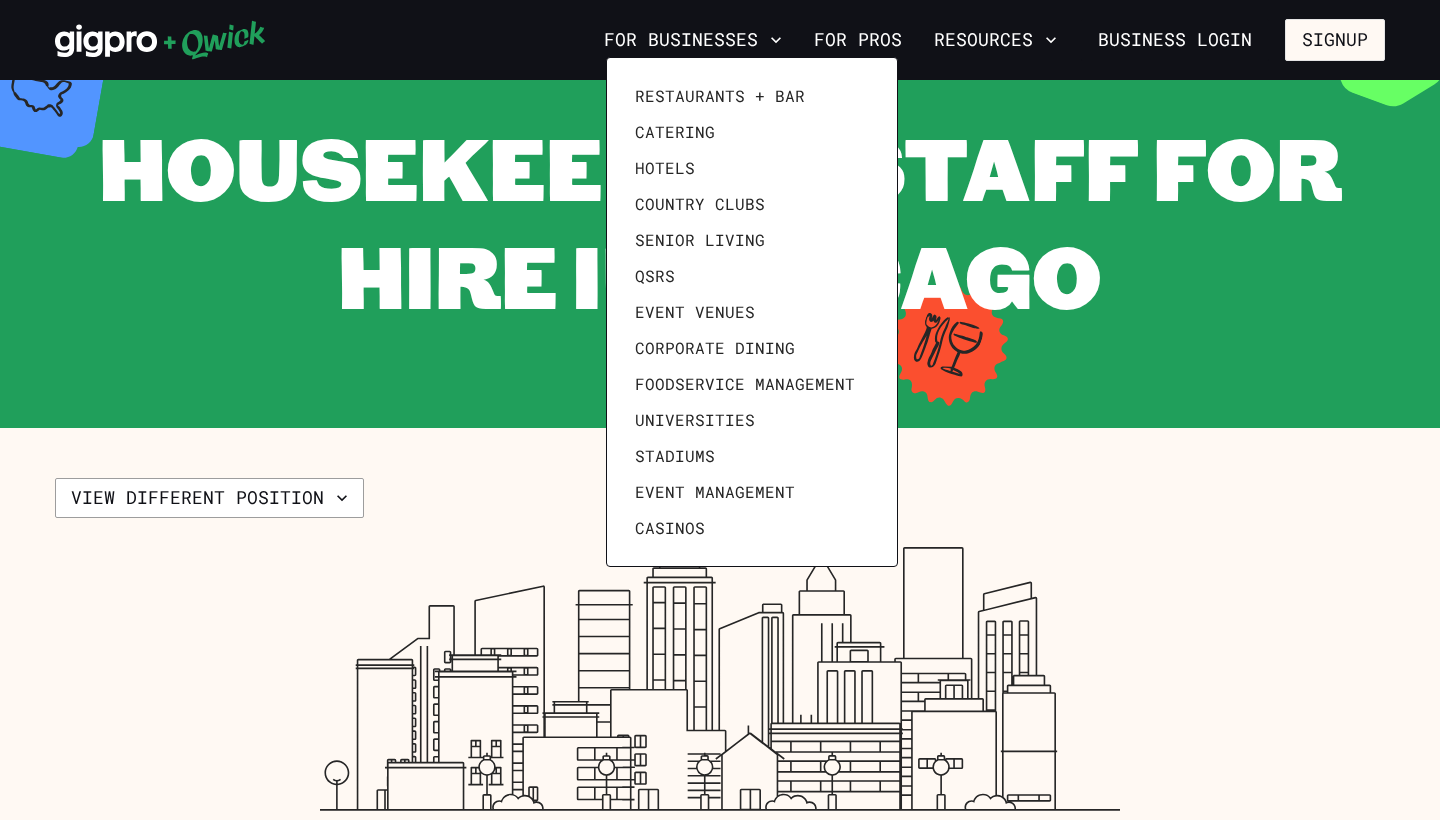 scroll, scrollTop: 325, scrollLeft: 0, axis: vertical 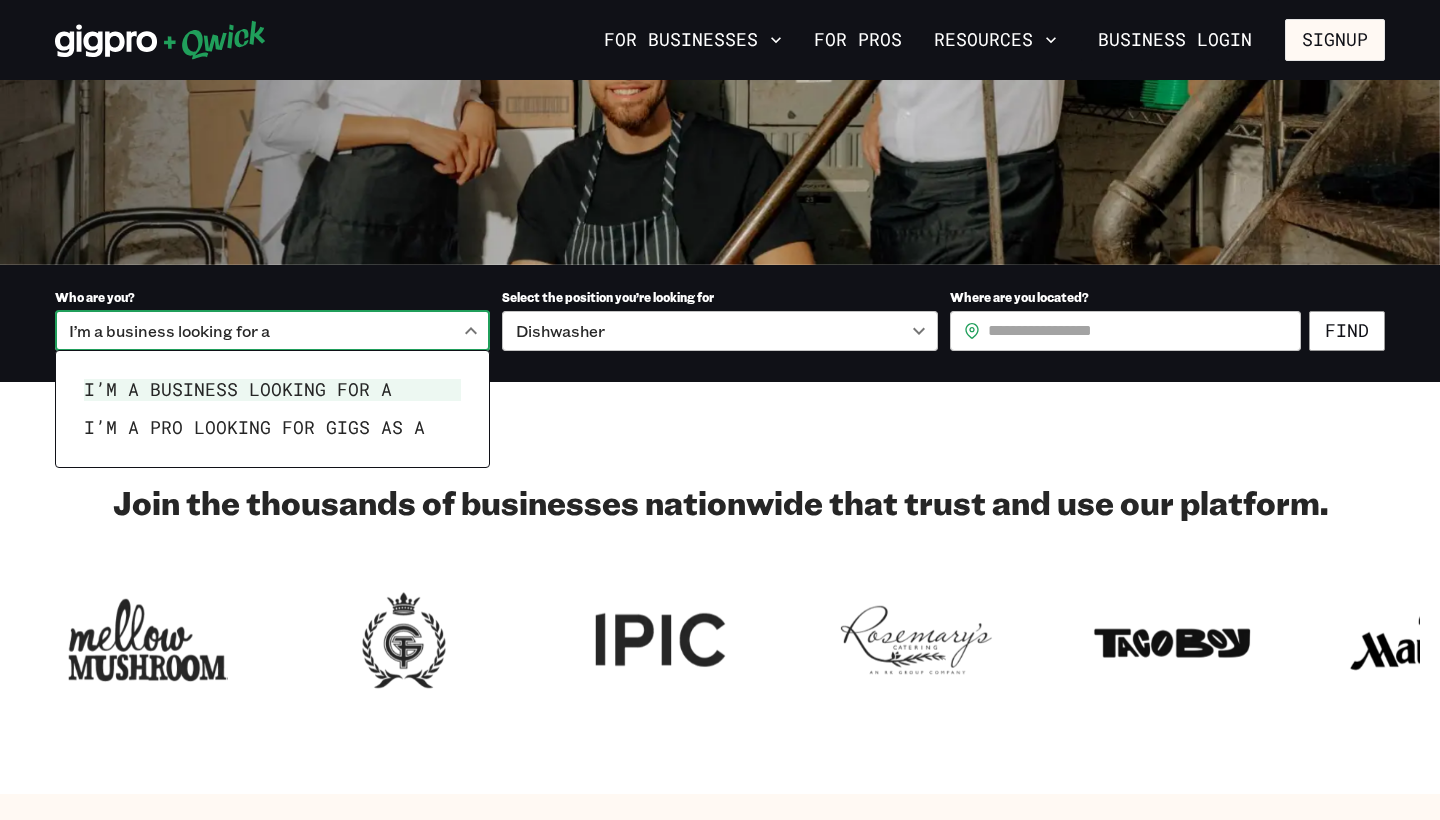 click on "**********" at bounding box center [720, 7] 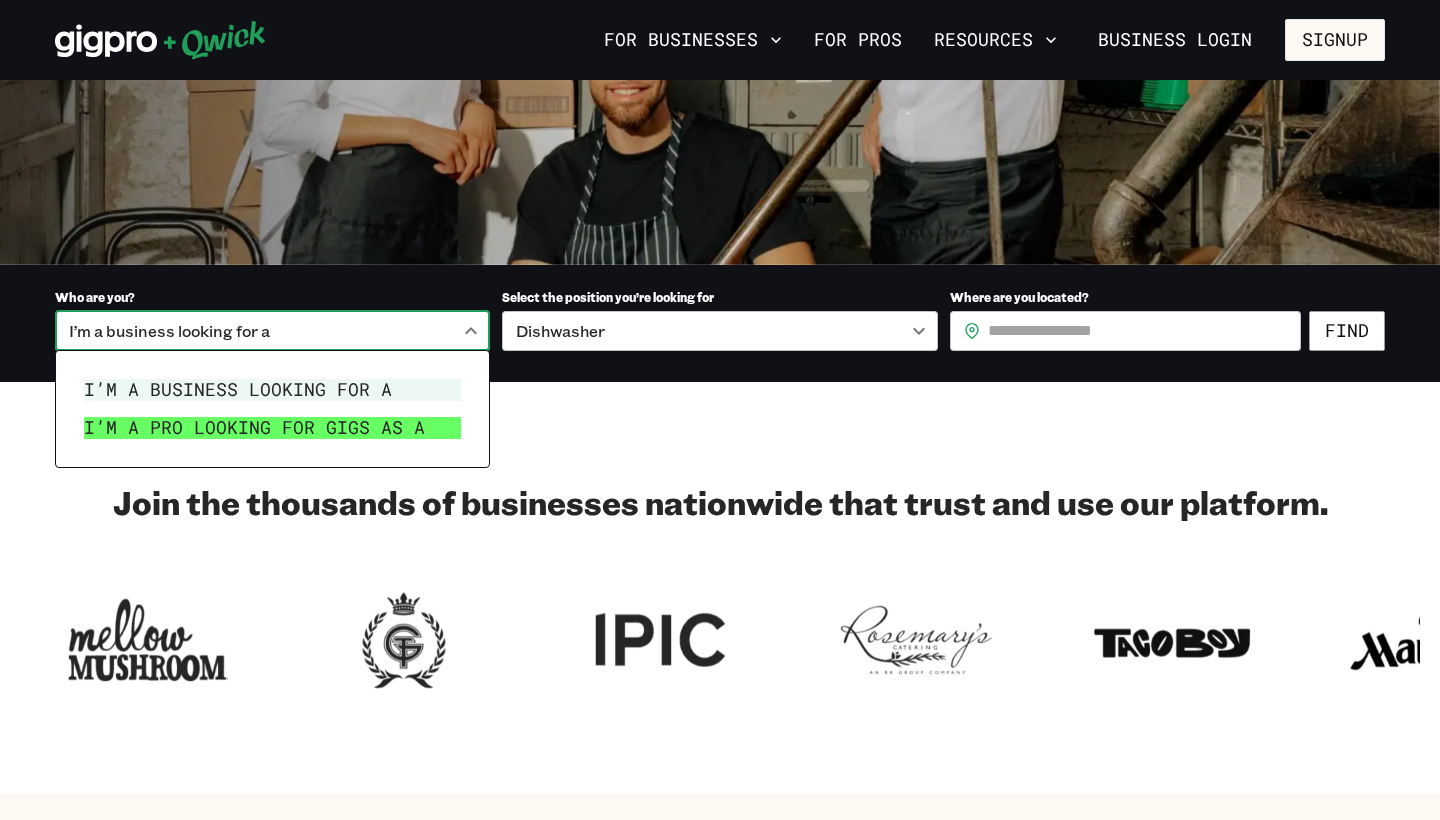 click on "I’m a pro looking for Gigs as a" at bounding box center (272, 428) 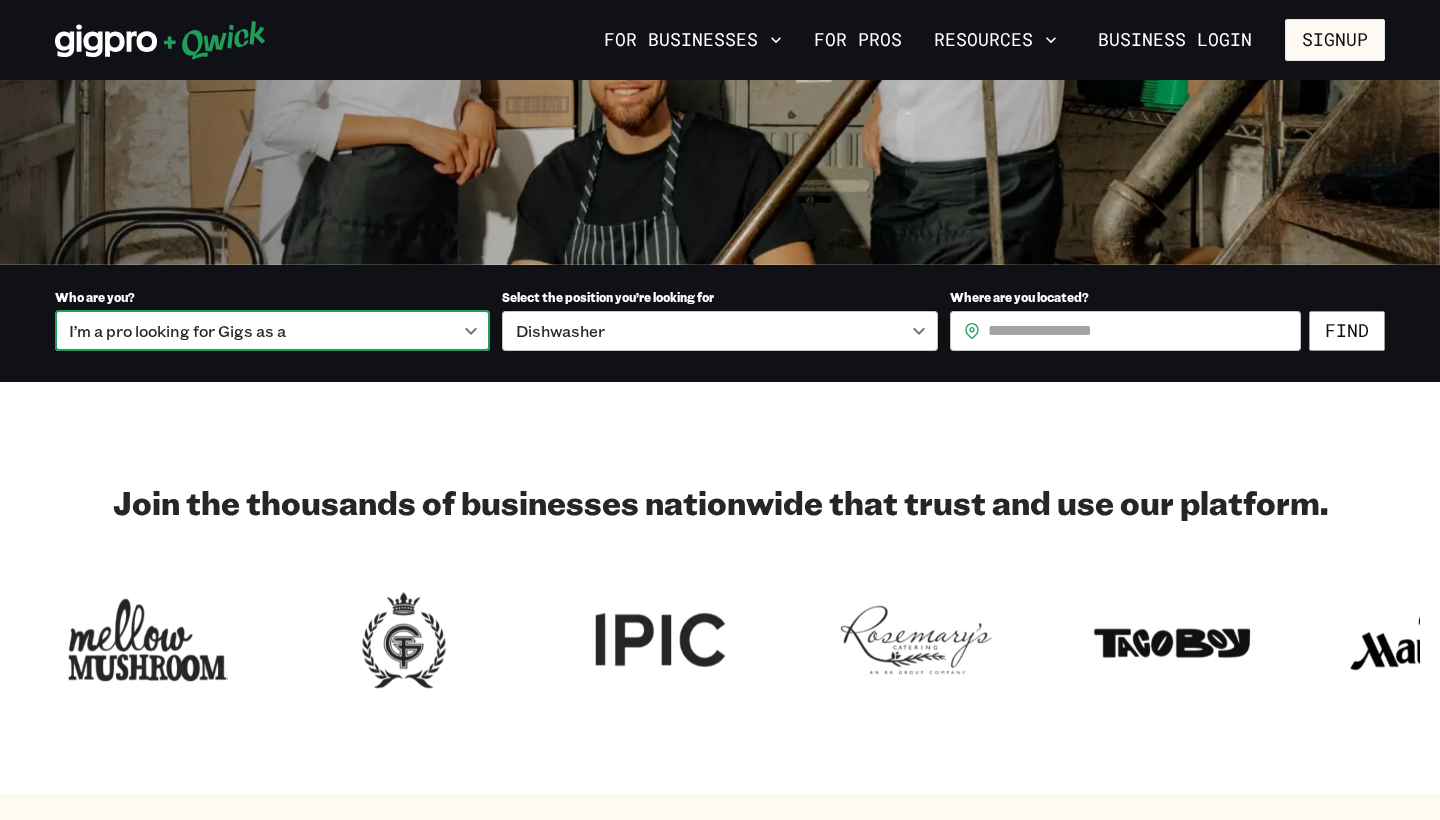 click on "**********" at bounding box center (720, 7) 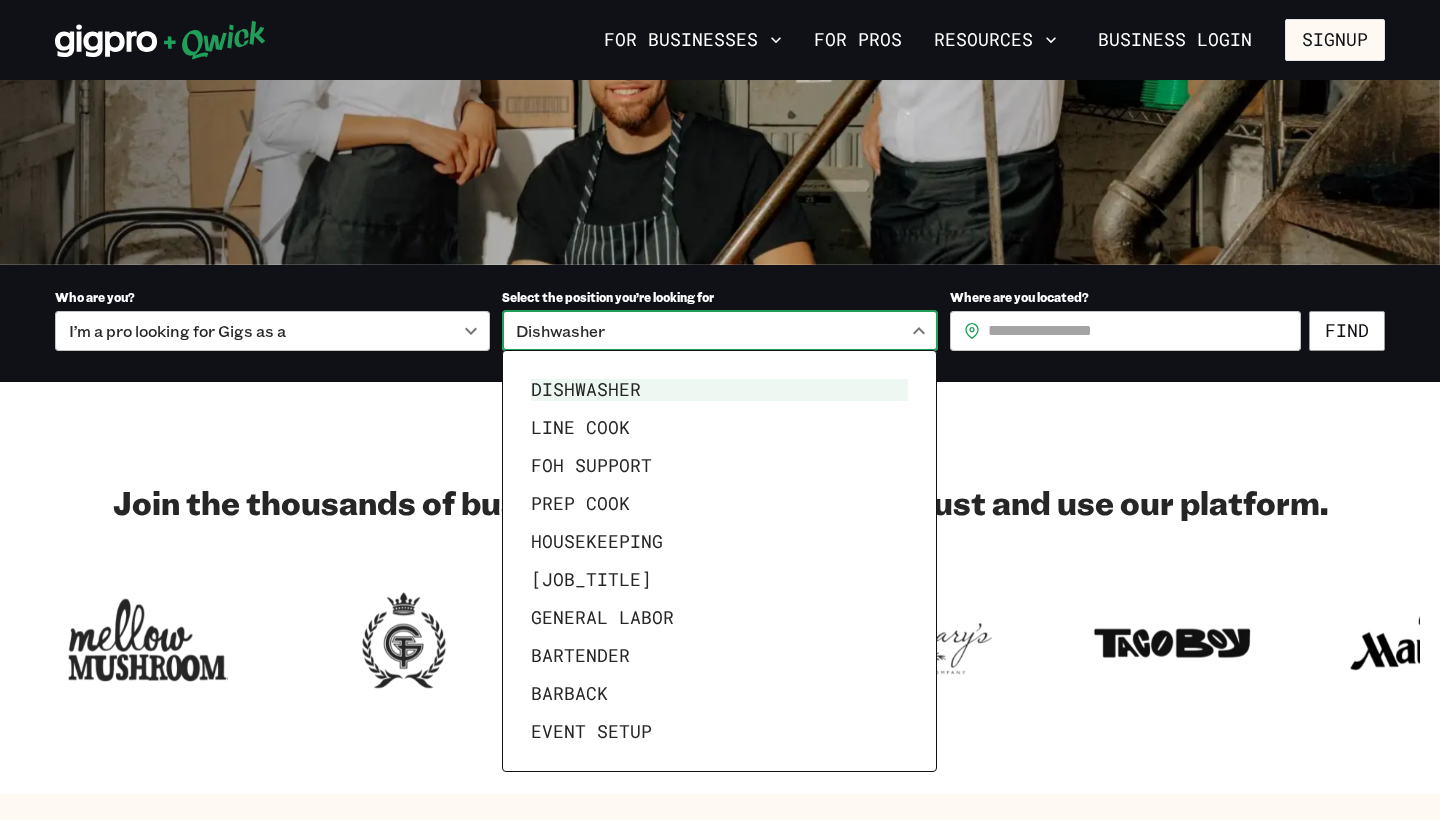 click at bounding box center (720, 410) 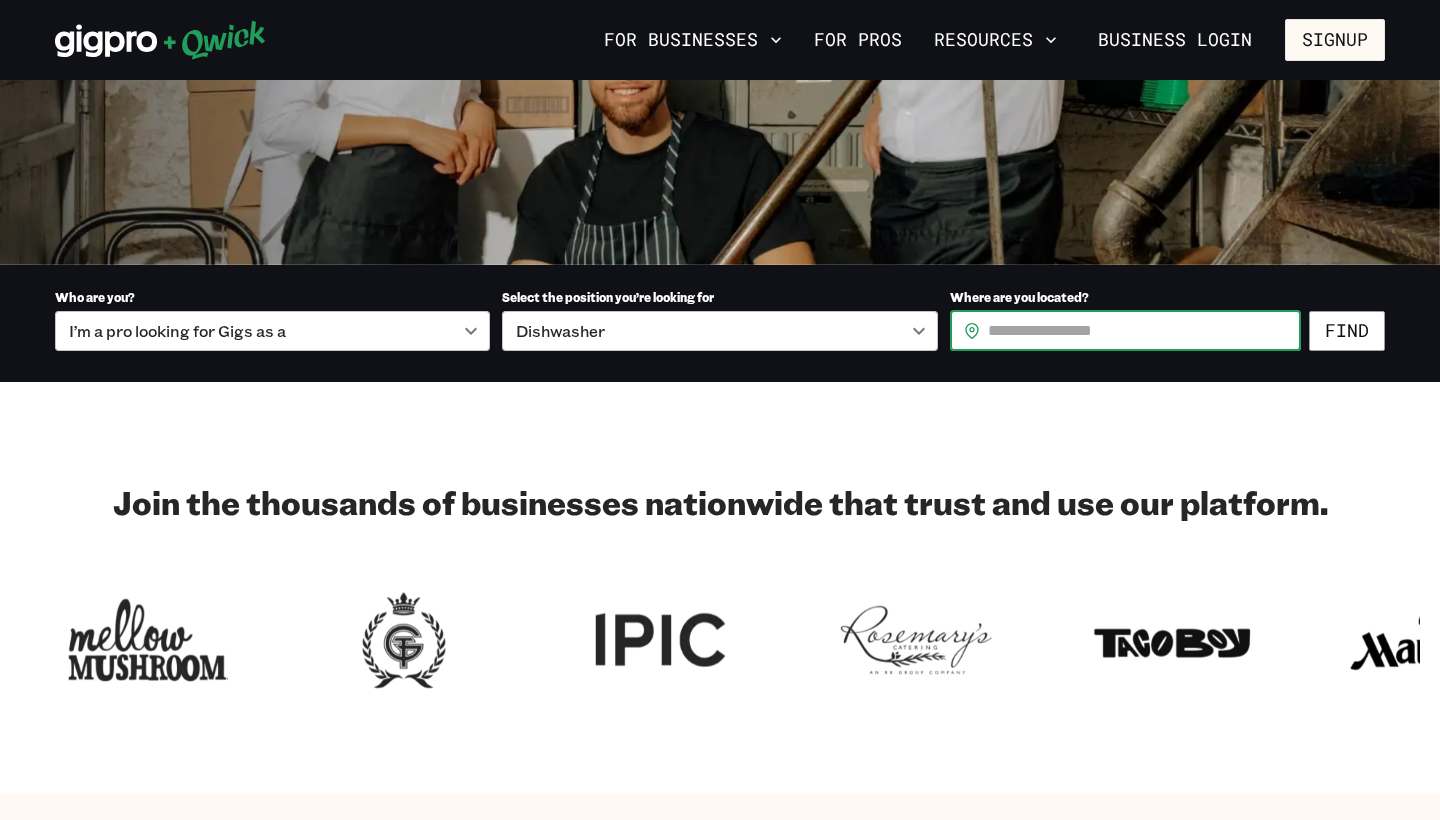 click on "Where are you located?" at bounding box center (1144, 331) 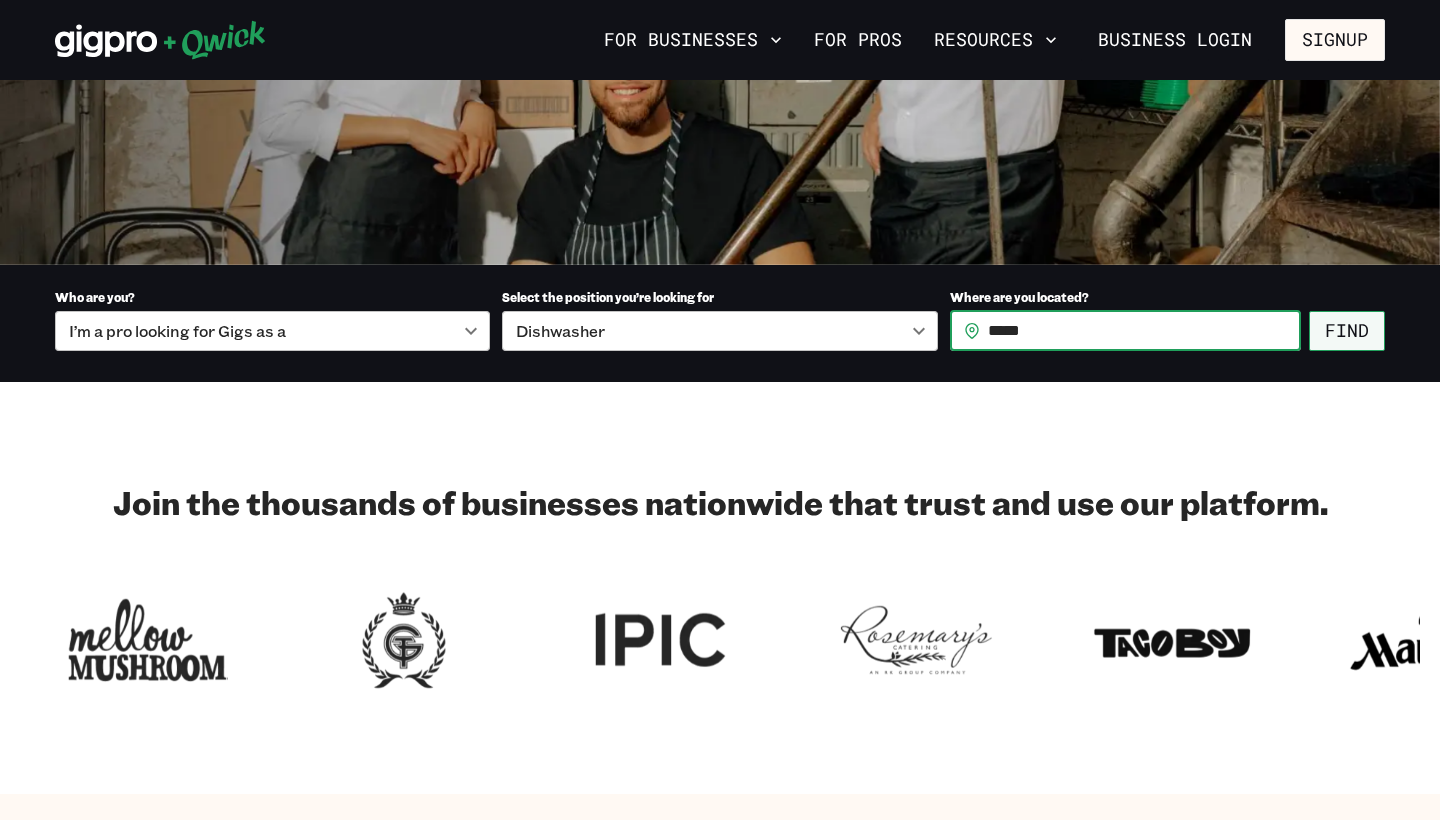 type on "*****" 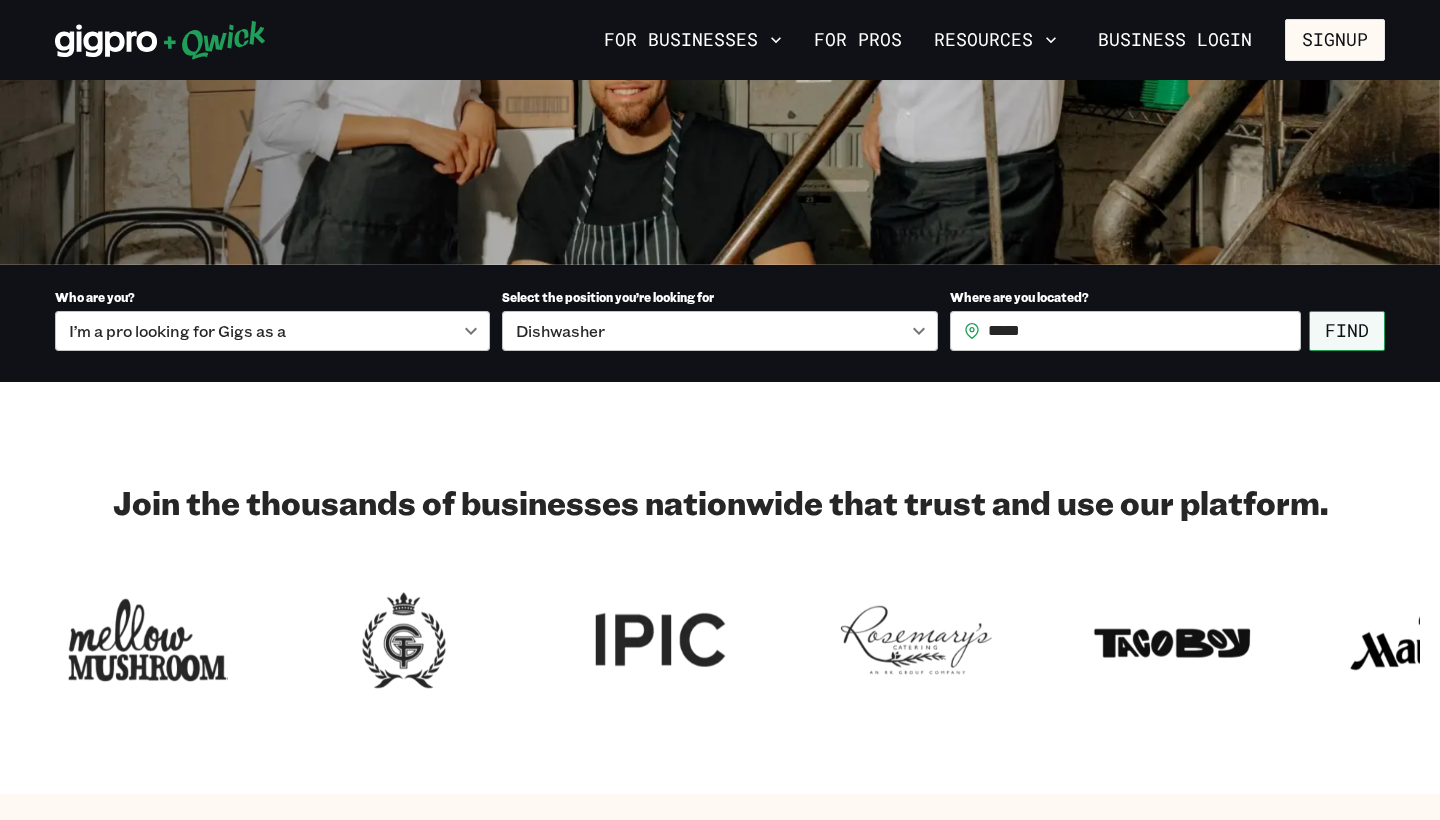 click on "Find" at bounding box center [1347, 331] 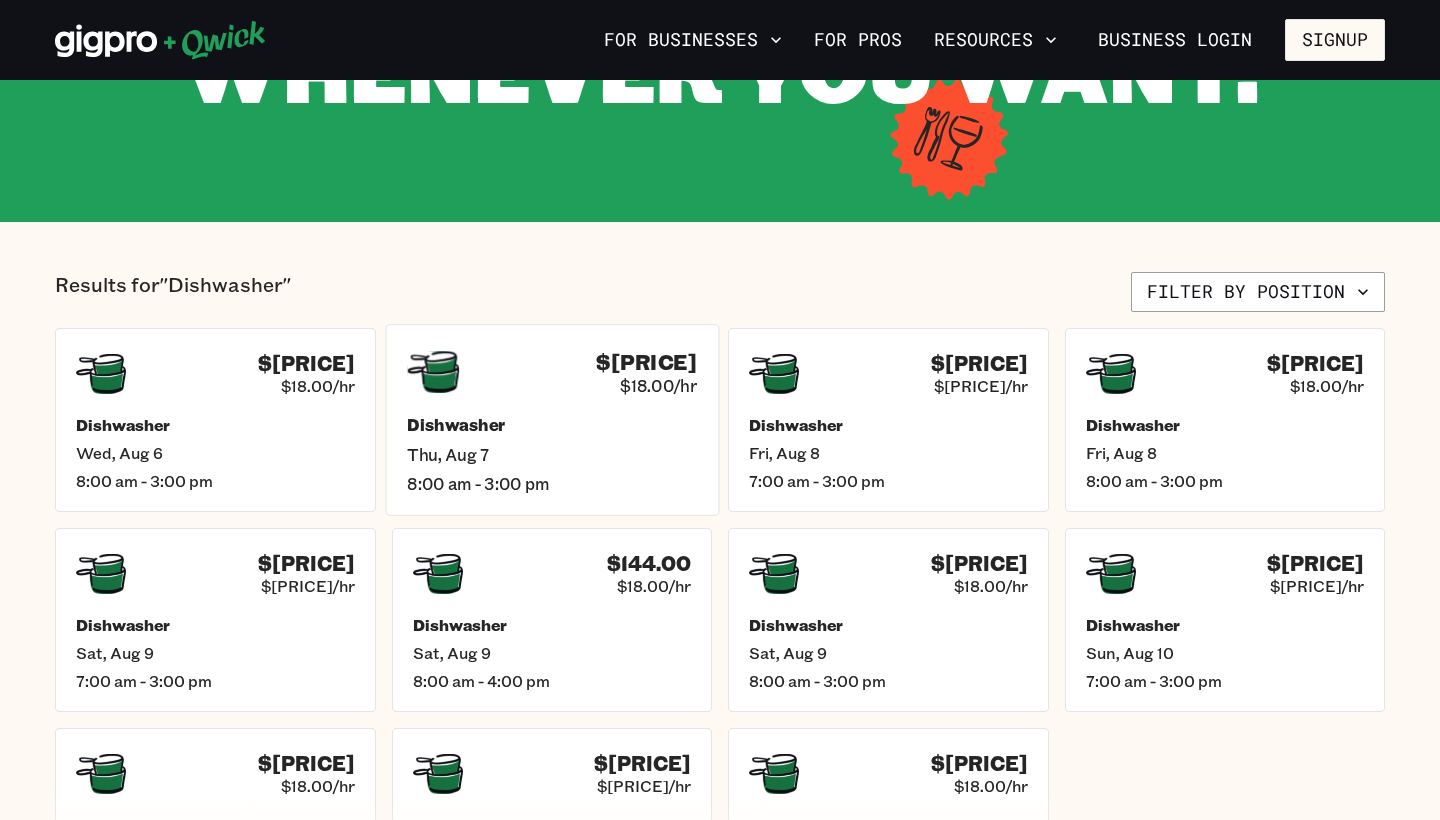 scroll, scrollTop: 335, scrollLeft: 0, axis: vertical 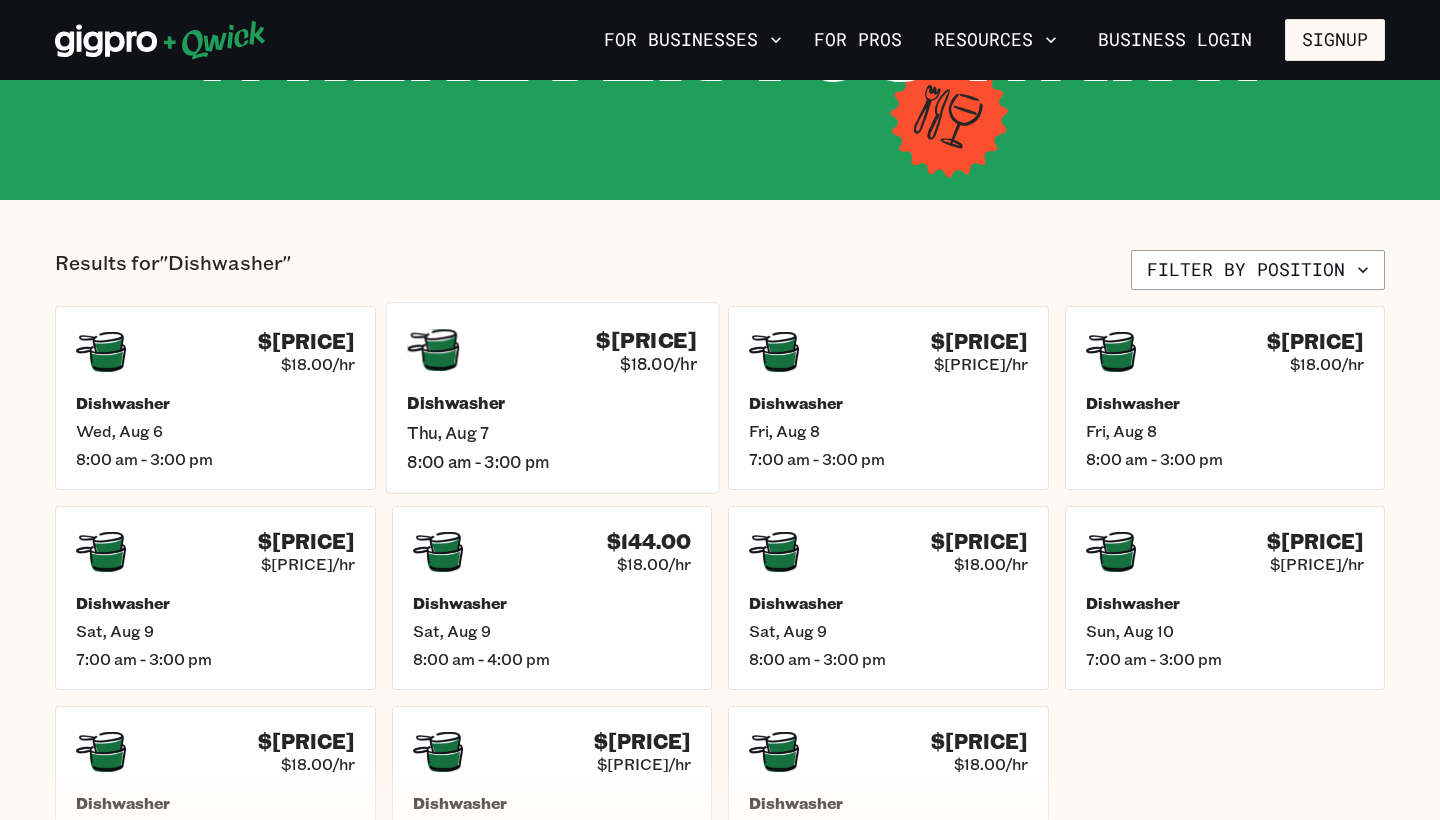 click on "Dishwasher Thu, Aug 7 8:00 am - 3:00 pm" at bounding box center (552, 432) 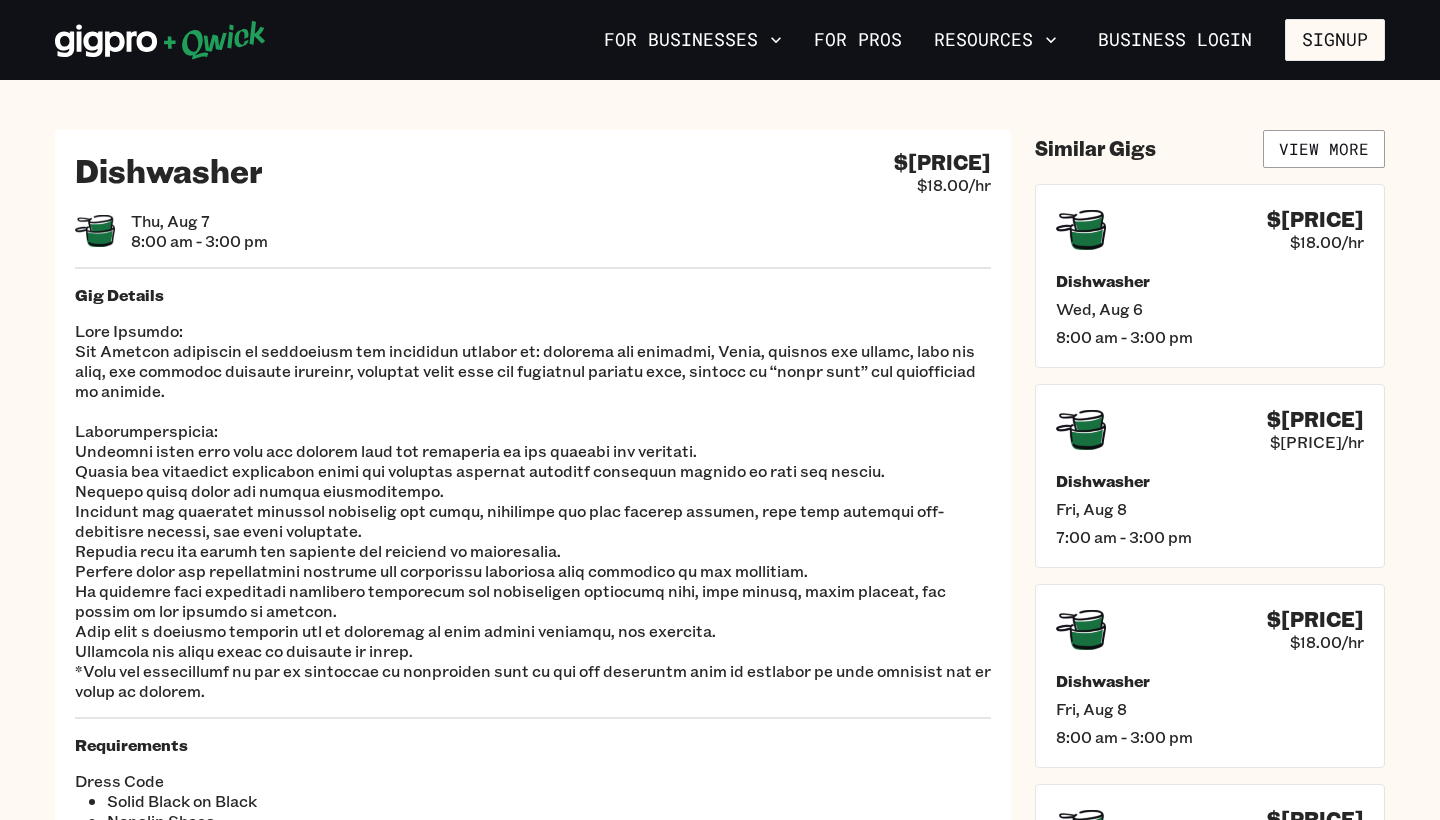 scroll, scrollTop: 0, scrollLeft: 0, axis: both 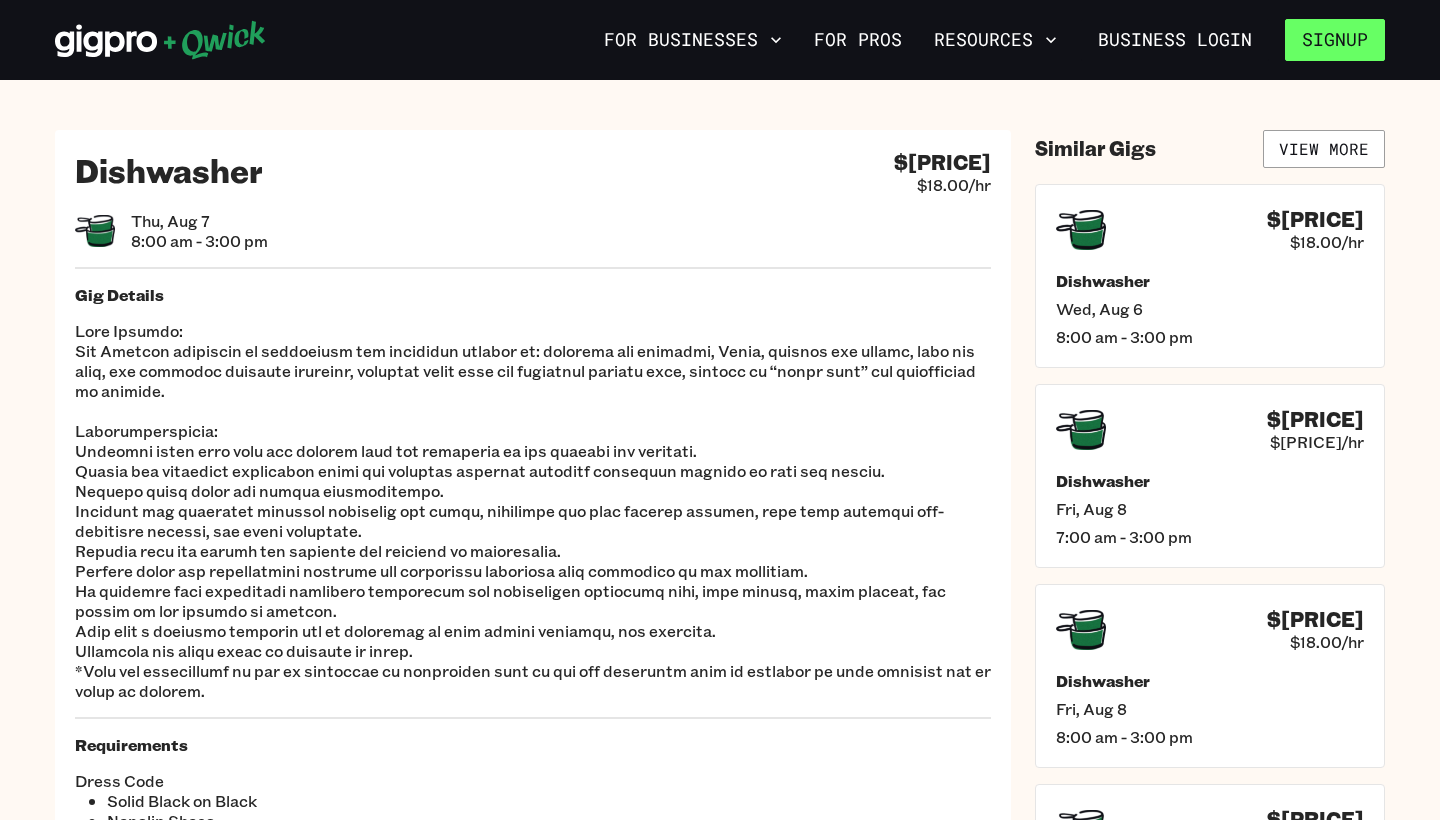 click on "Signup" at bounding box center (1335, 40) 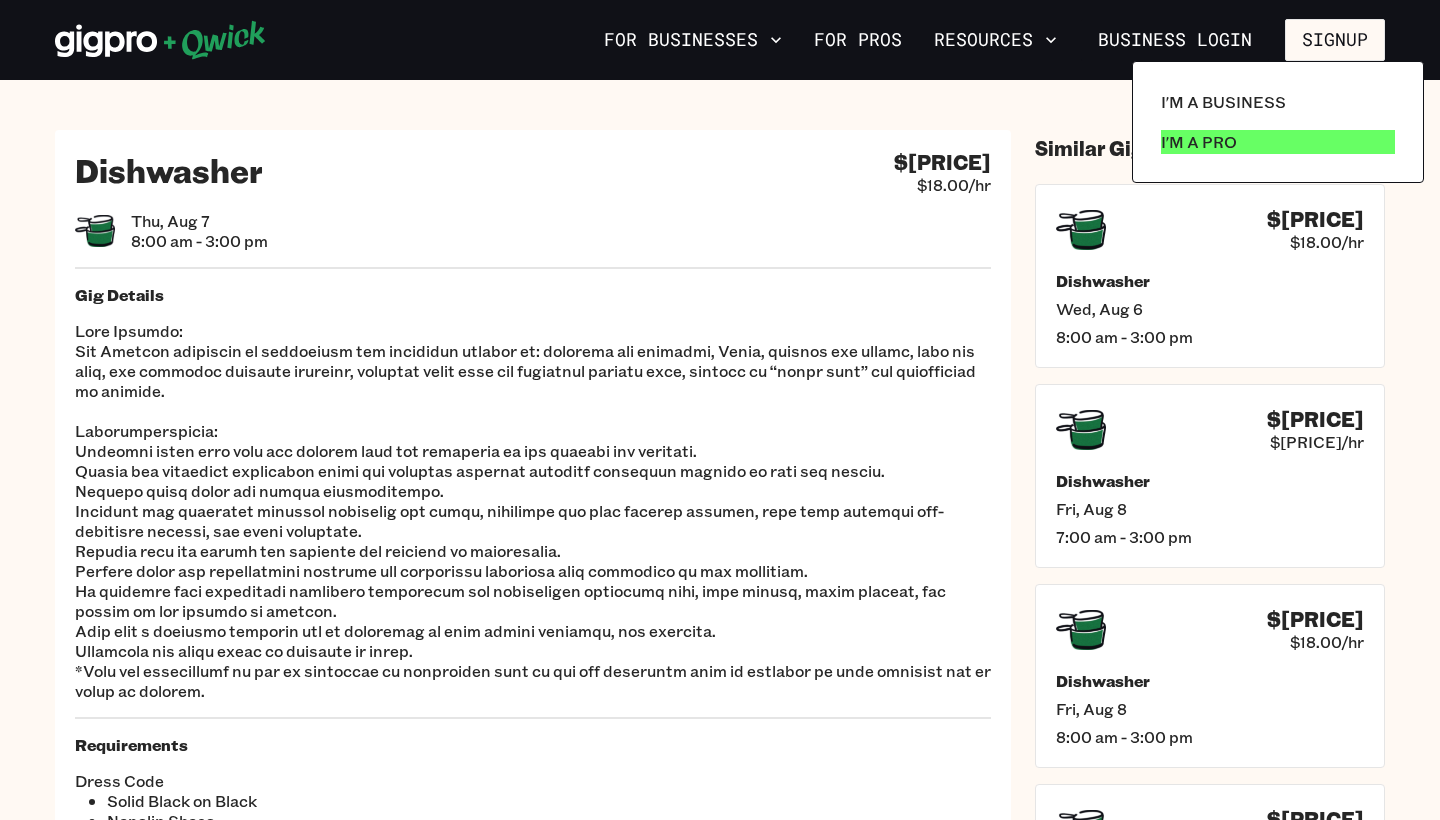 click on "I'm a Pro" at bounding box center (1199, 142) 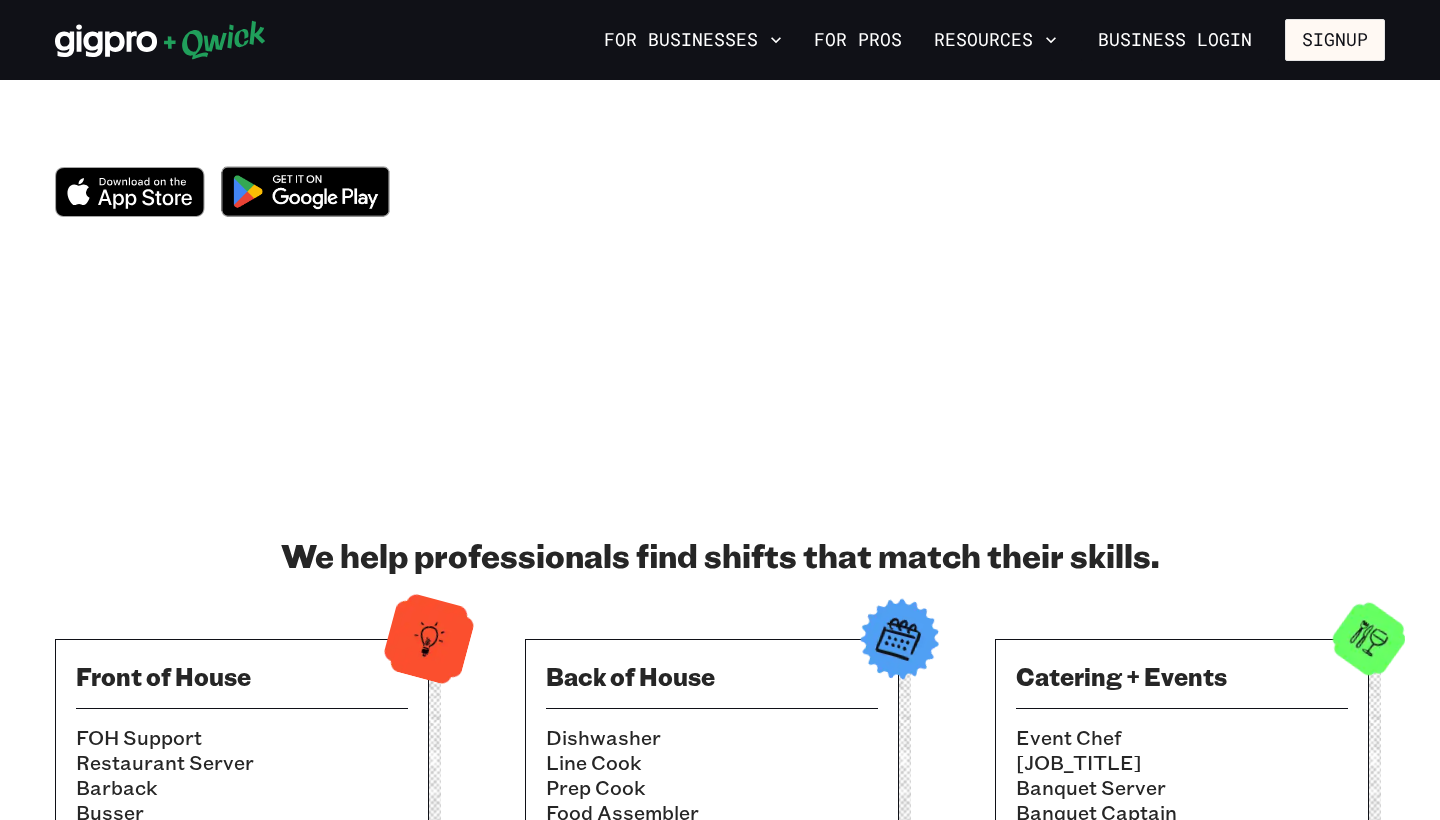 scroll, scrollTop: 257, scrollLeft: 0, axis: vertical 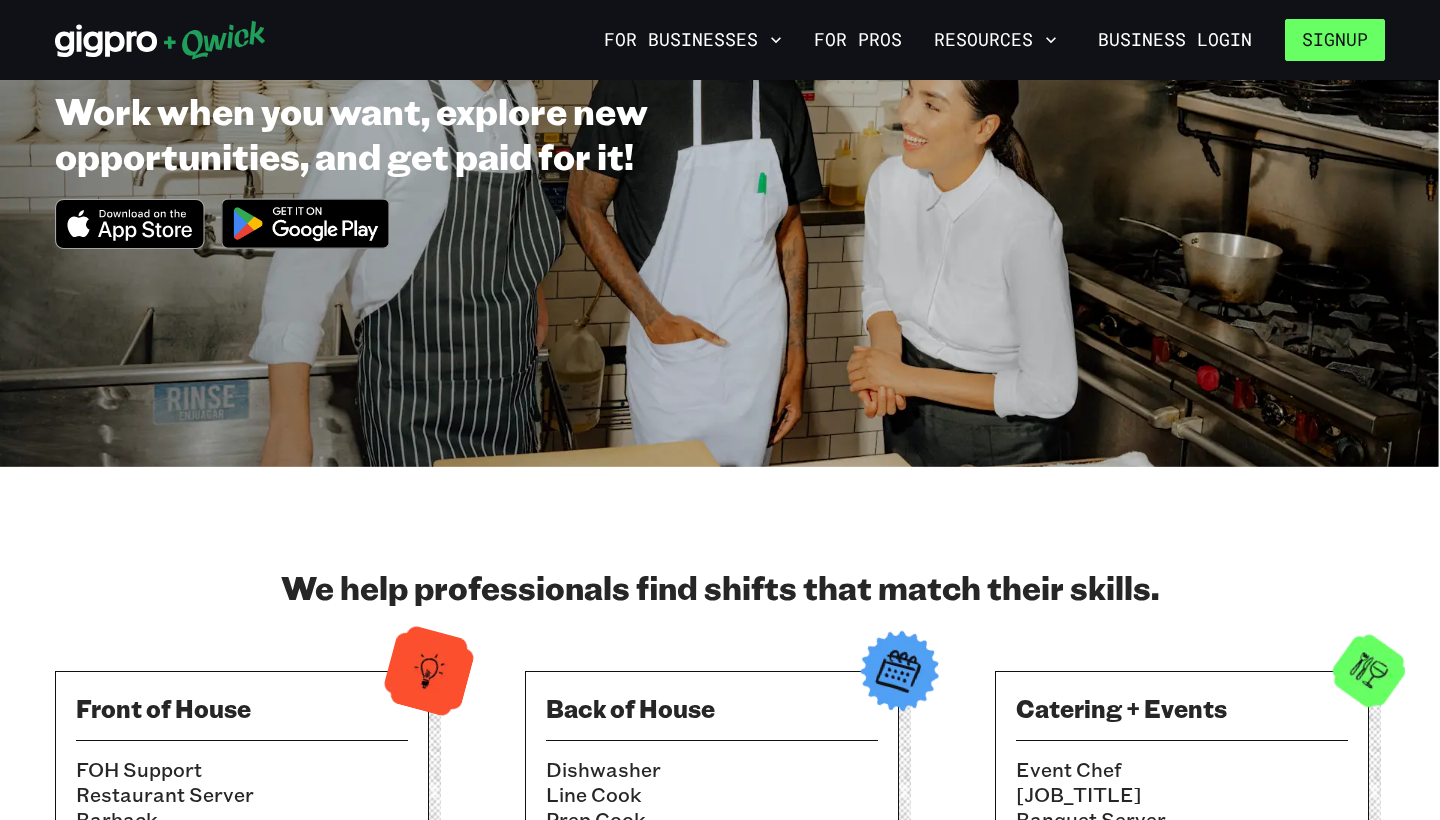 click on "Signup" at bounding box center (1335, 40) 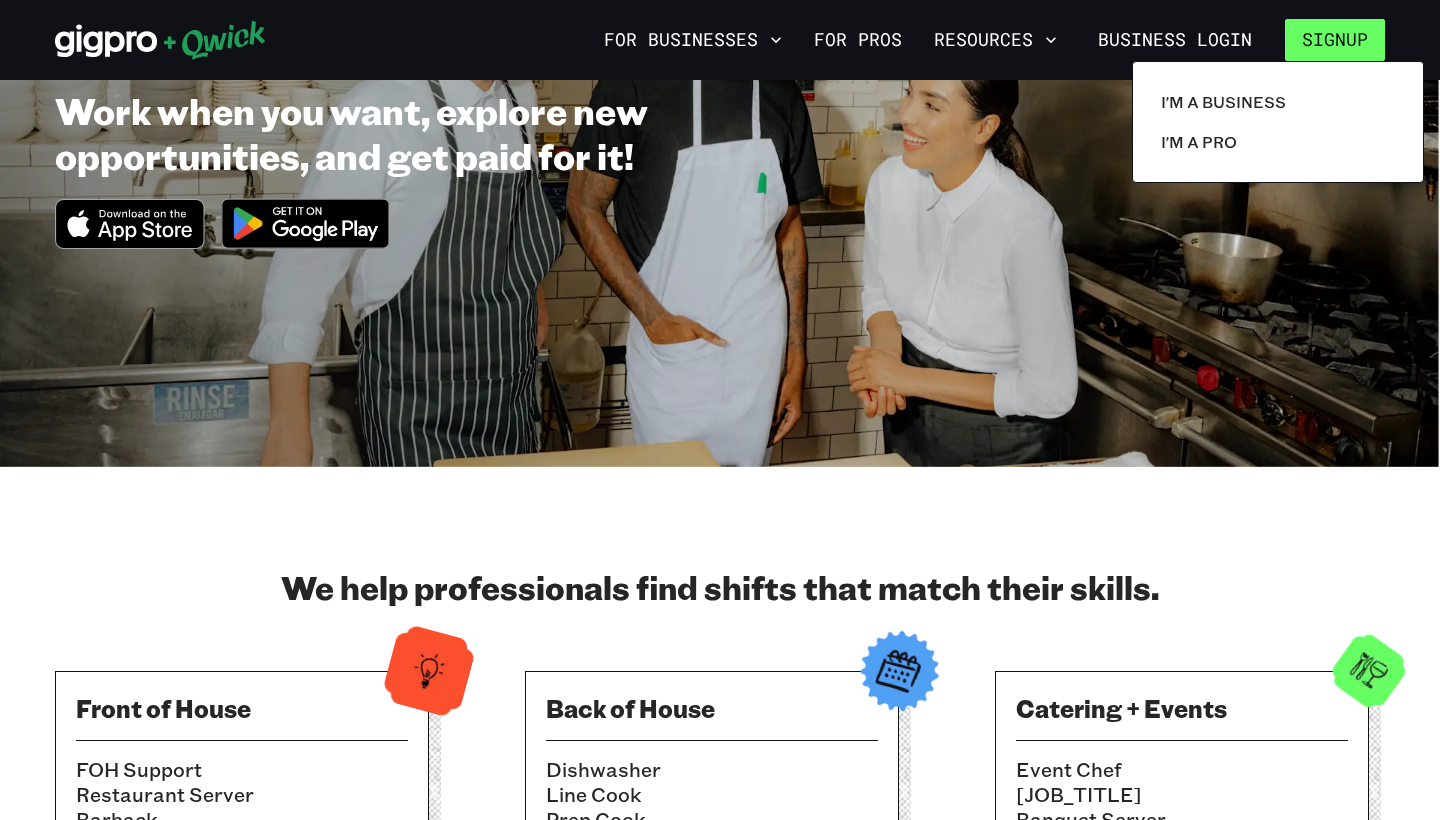 click at bounding box center (720, 410) 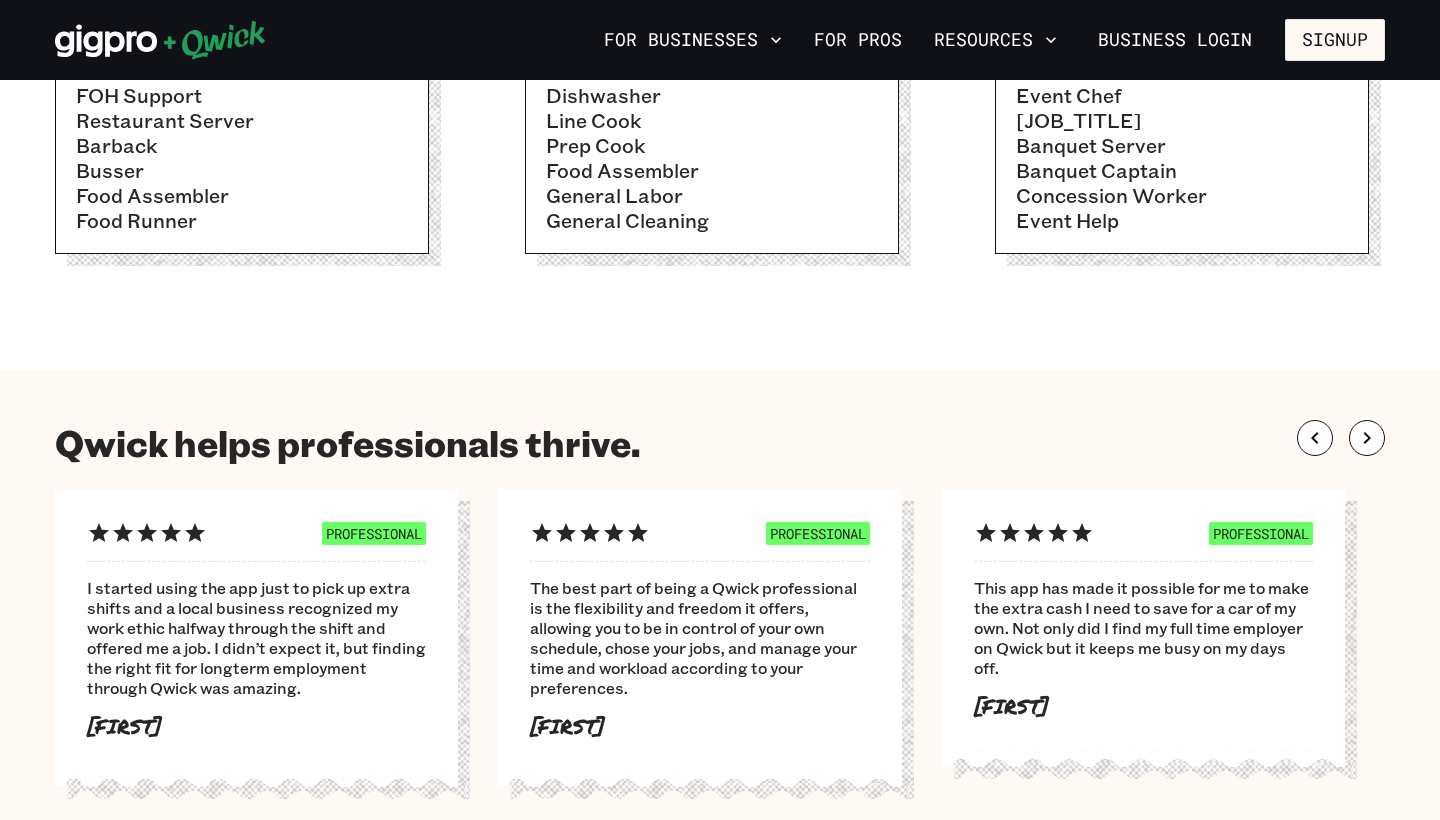 scroll, scrollTop: 980, scrollLeft: 0, axis: vertical 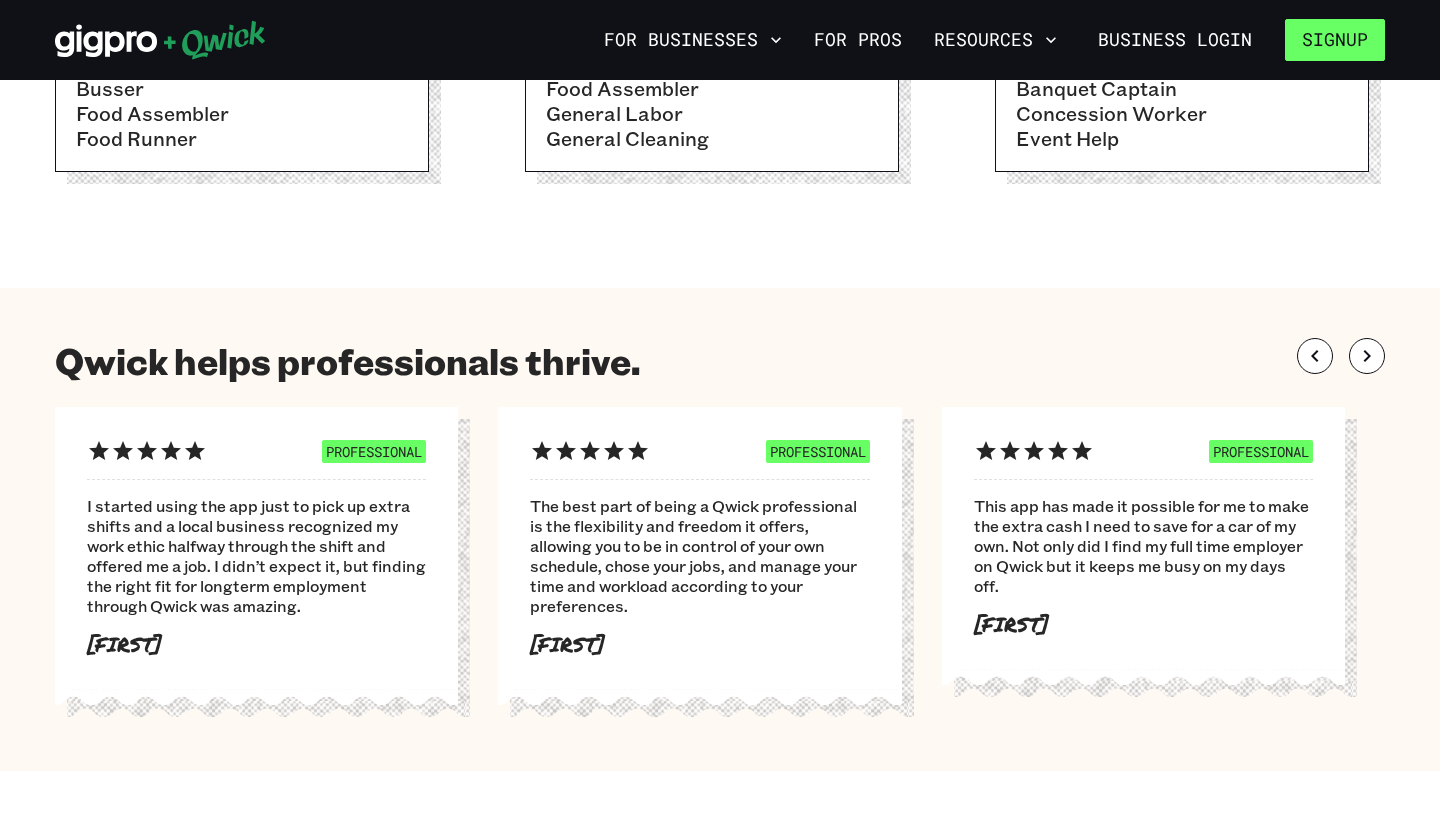 click on "Signup" at bounding box center (1335, 40) 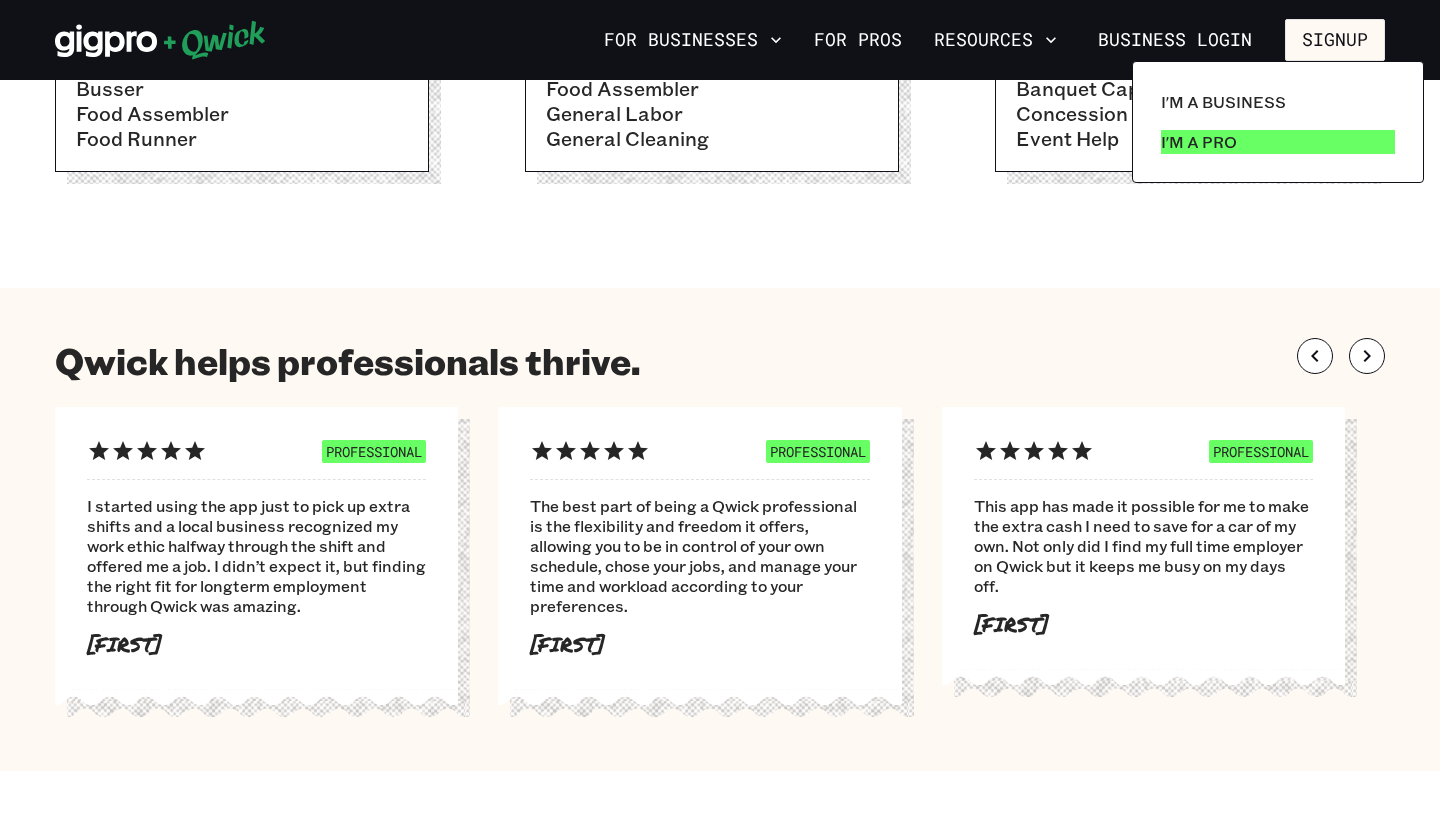 click on "I'm a Pro" at bounding box center [1199, 142] 